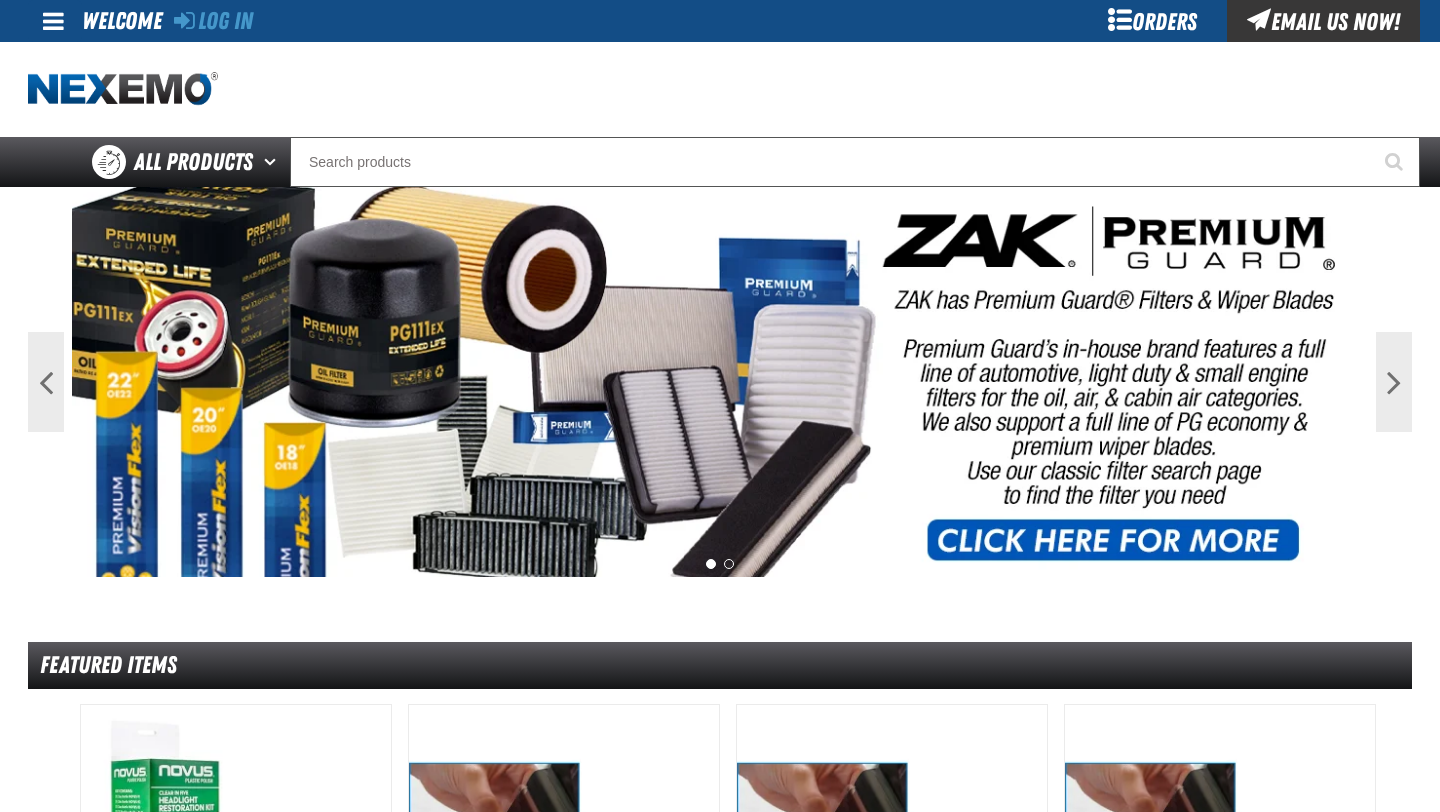 scroll, scrollTop: 0, scrollLeft: 0, axis: both 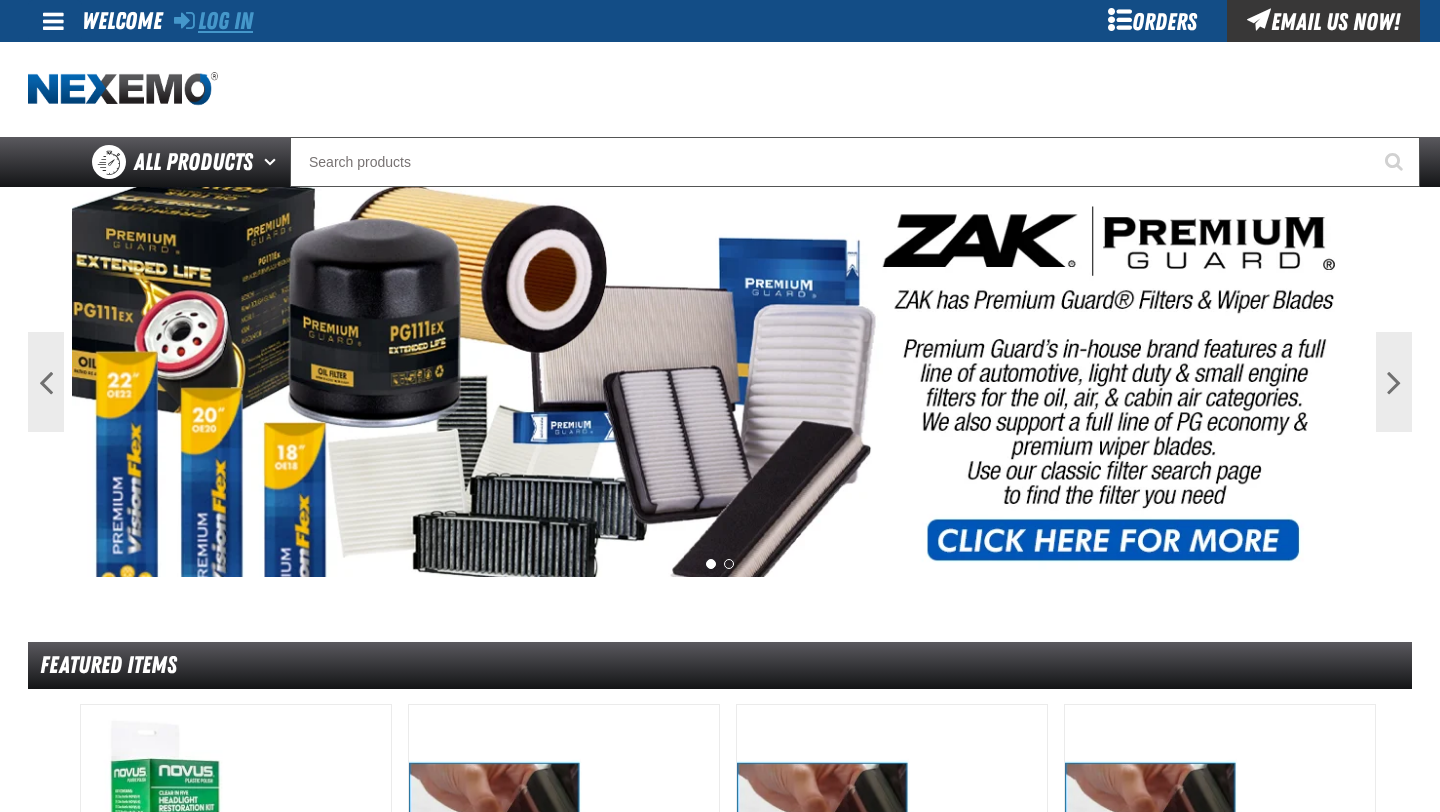 click on "Log In" at bounding box center [213, 21] 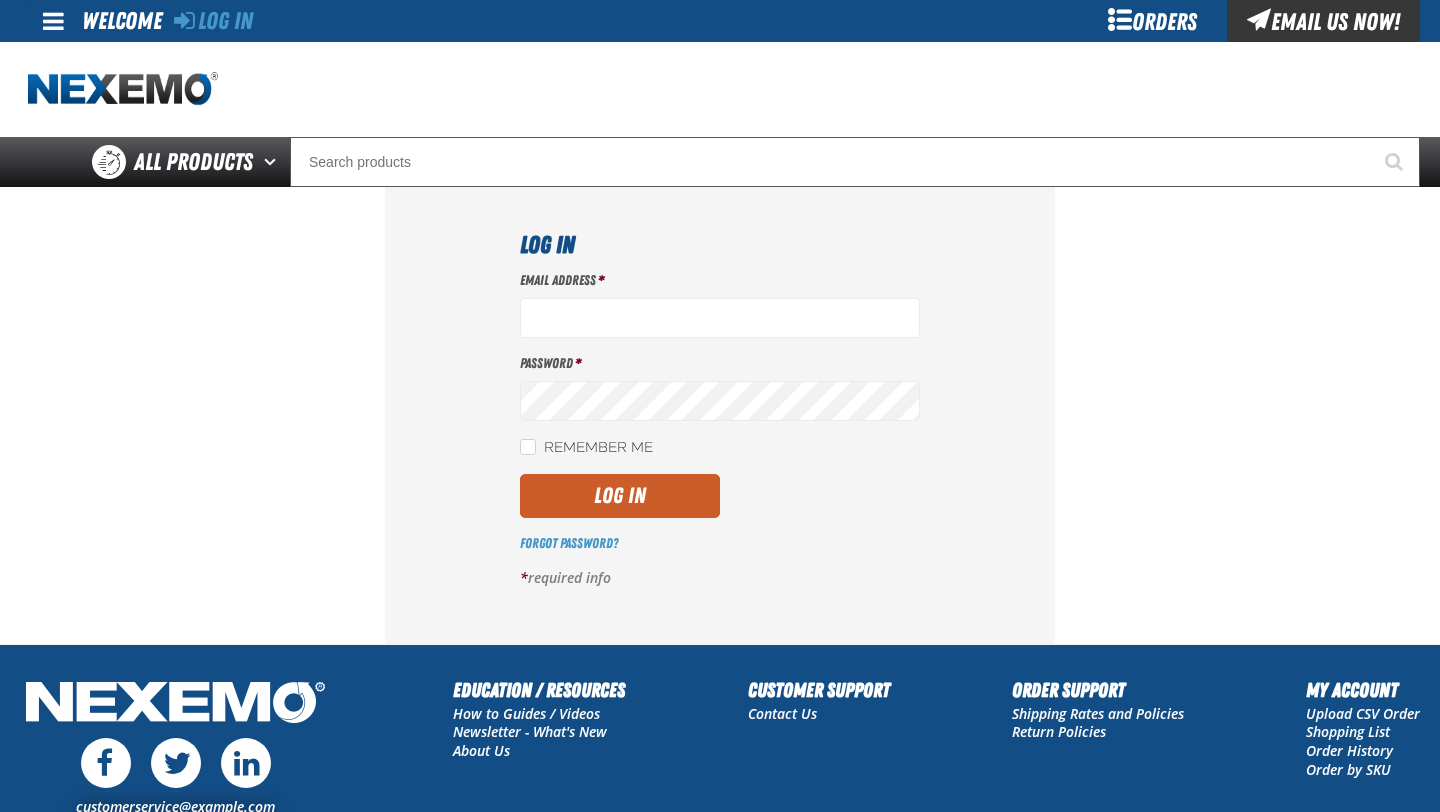 scroll, scrollTop: 0, scrollLeft: 0, axis: both 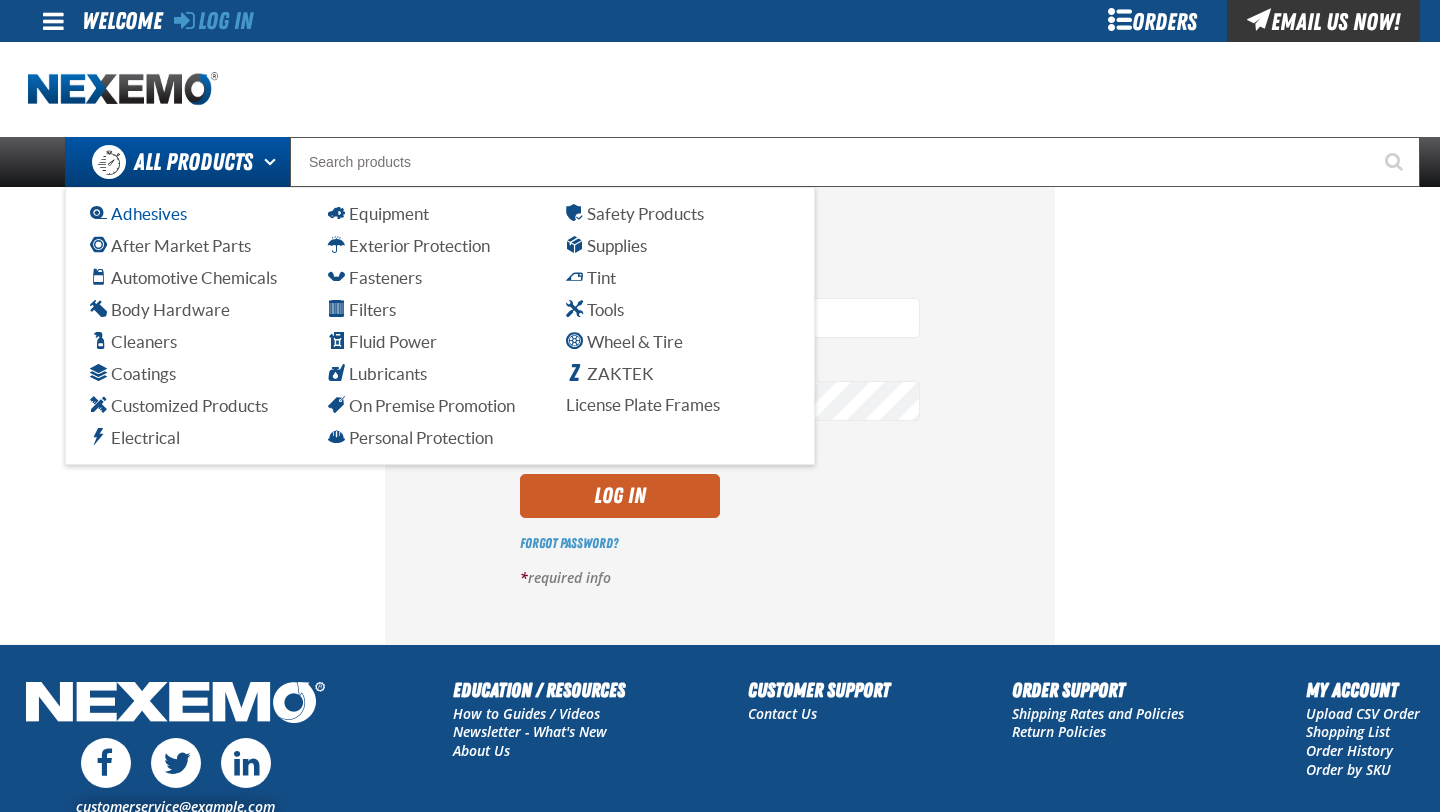 click on "Adhesives" at bounding box center (138, 213) 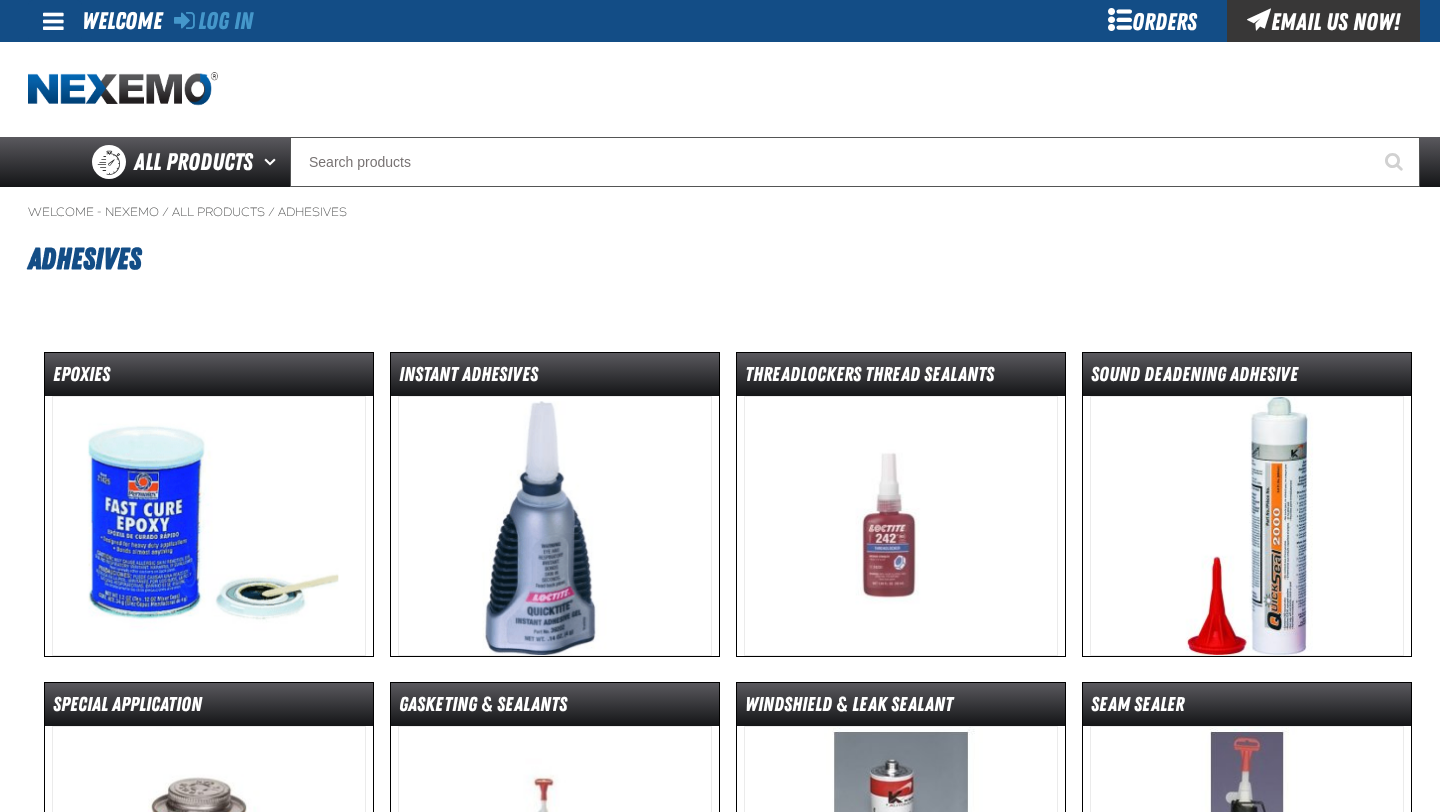 scroll, scrollTop: 0, scrollLeft: 0, axis: both 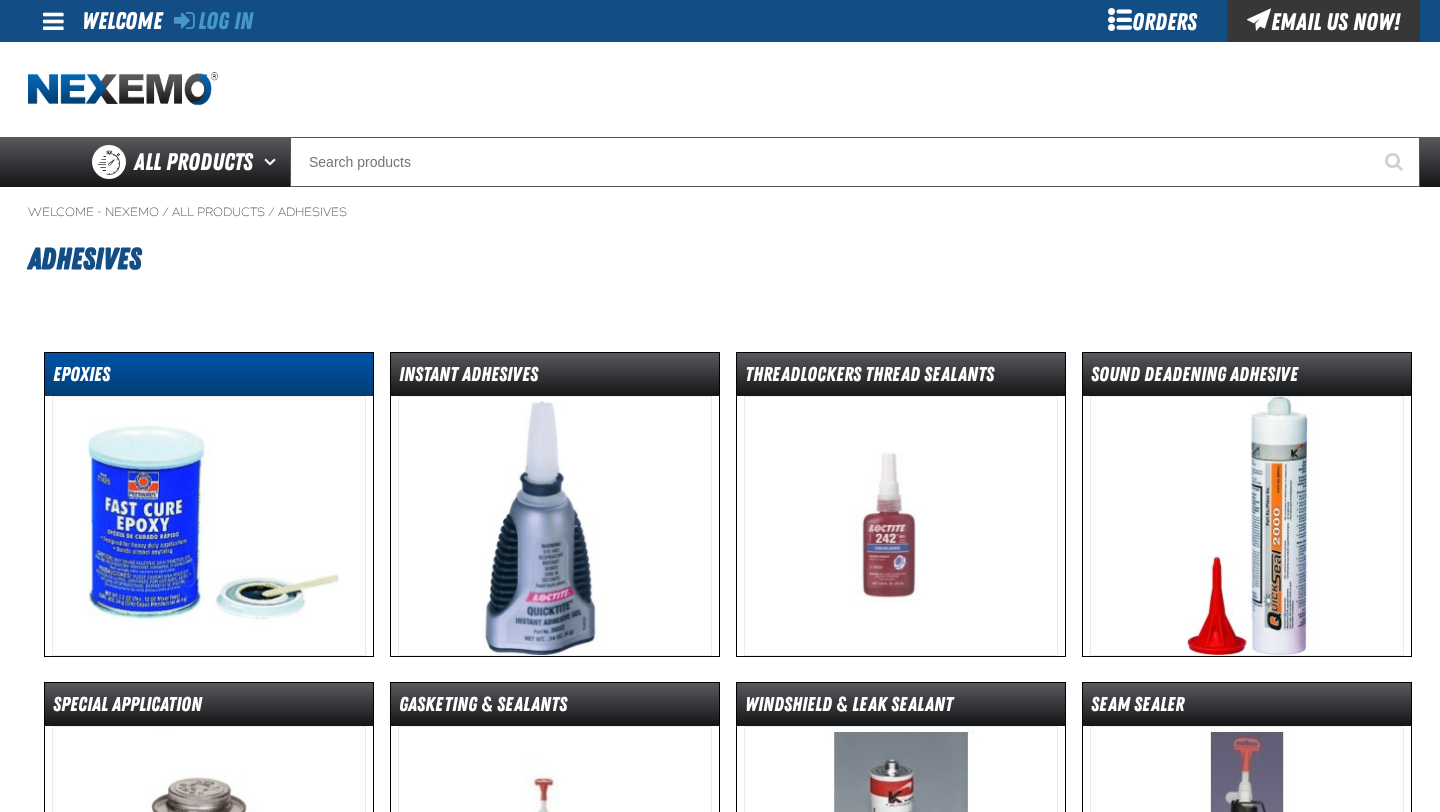 click on "Epoxies" at bounding box center [209, 378] 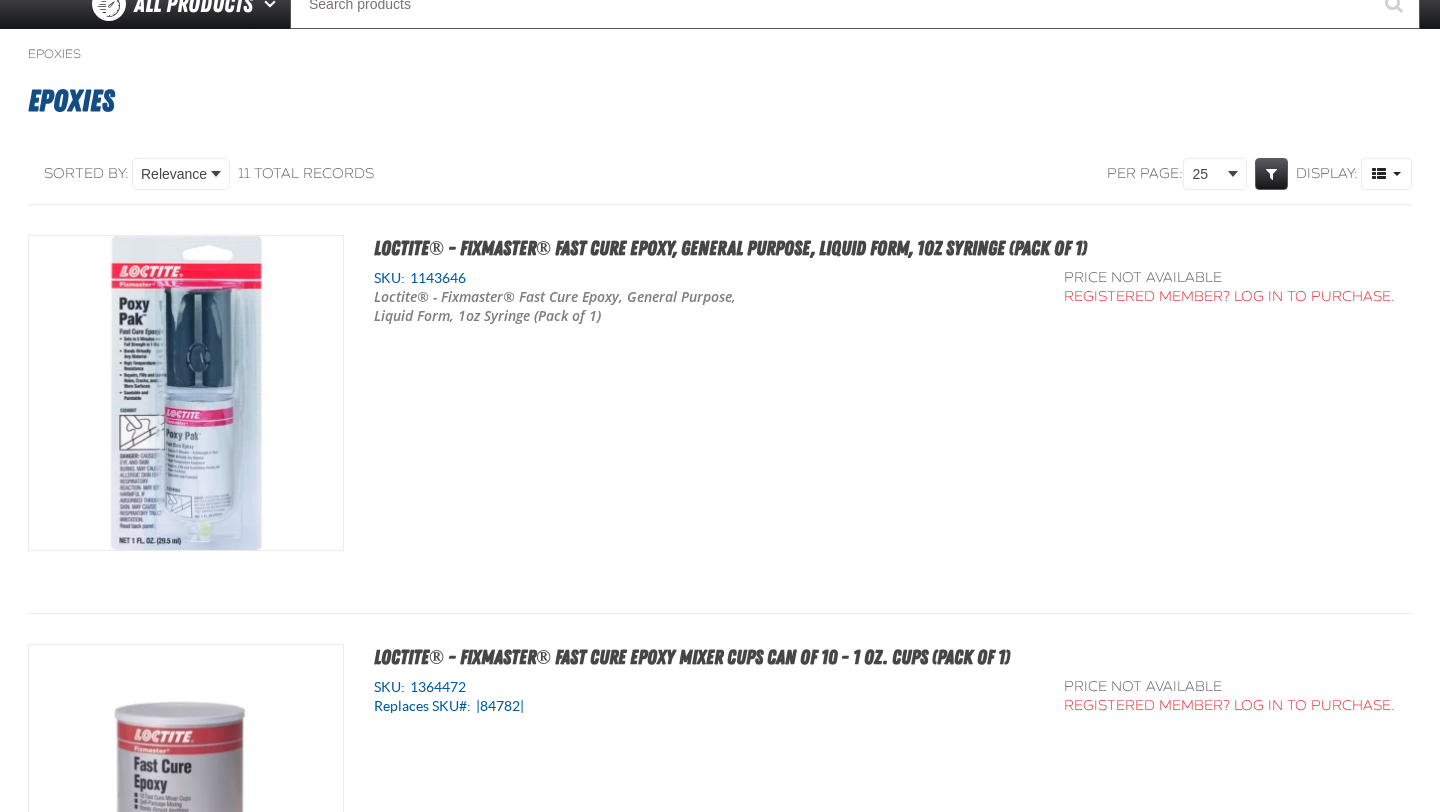 scroll, scrollTop: 14, scrollLeft: 0, axis: vertical 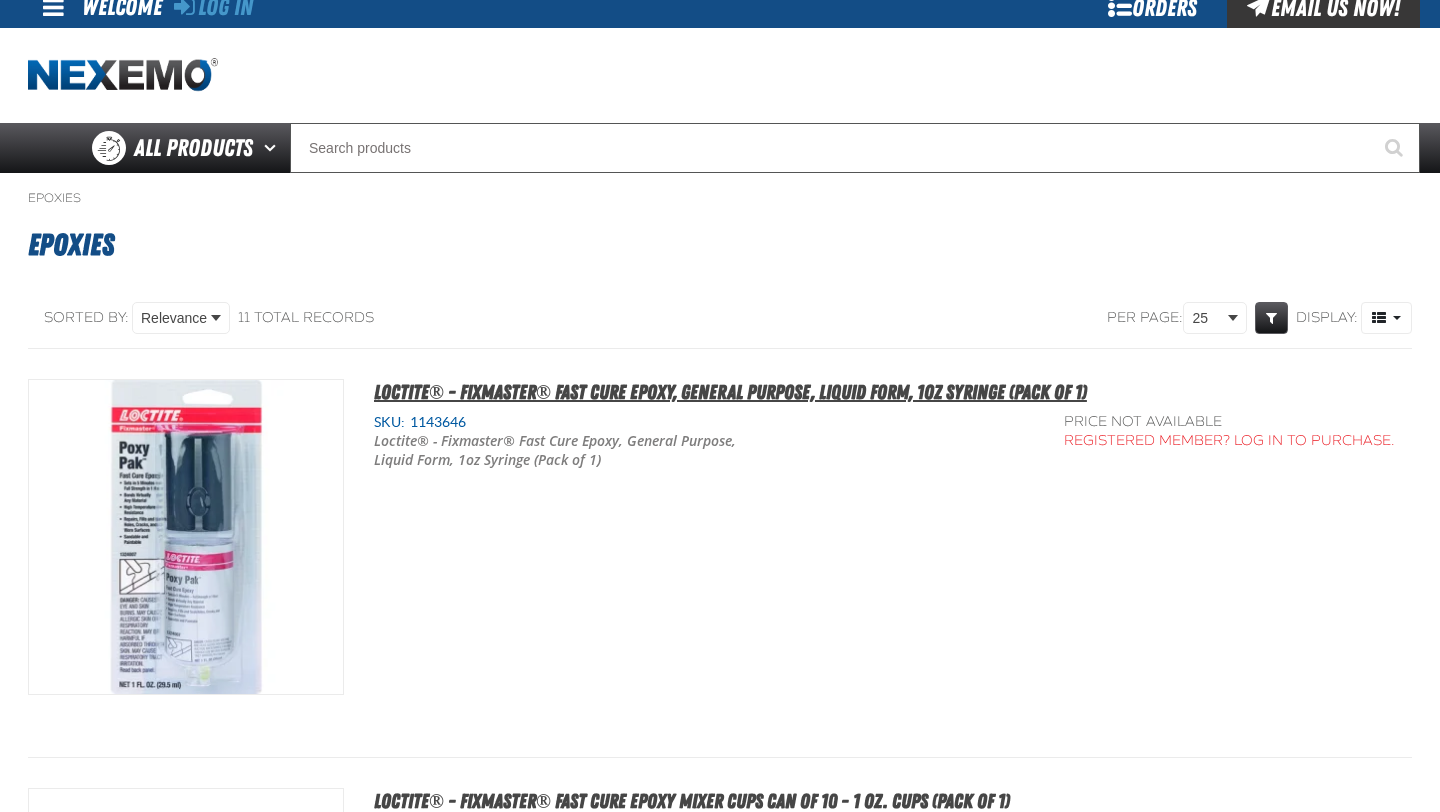 click on "Loctite® - Fixmaster® Fast Cure Epoxy, General Purpose, Liquid Form, 1oz Syringe (Pack of 1)" at bounding box center (730, 392) 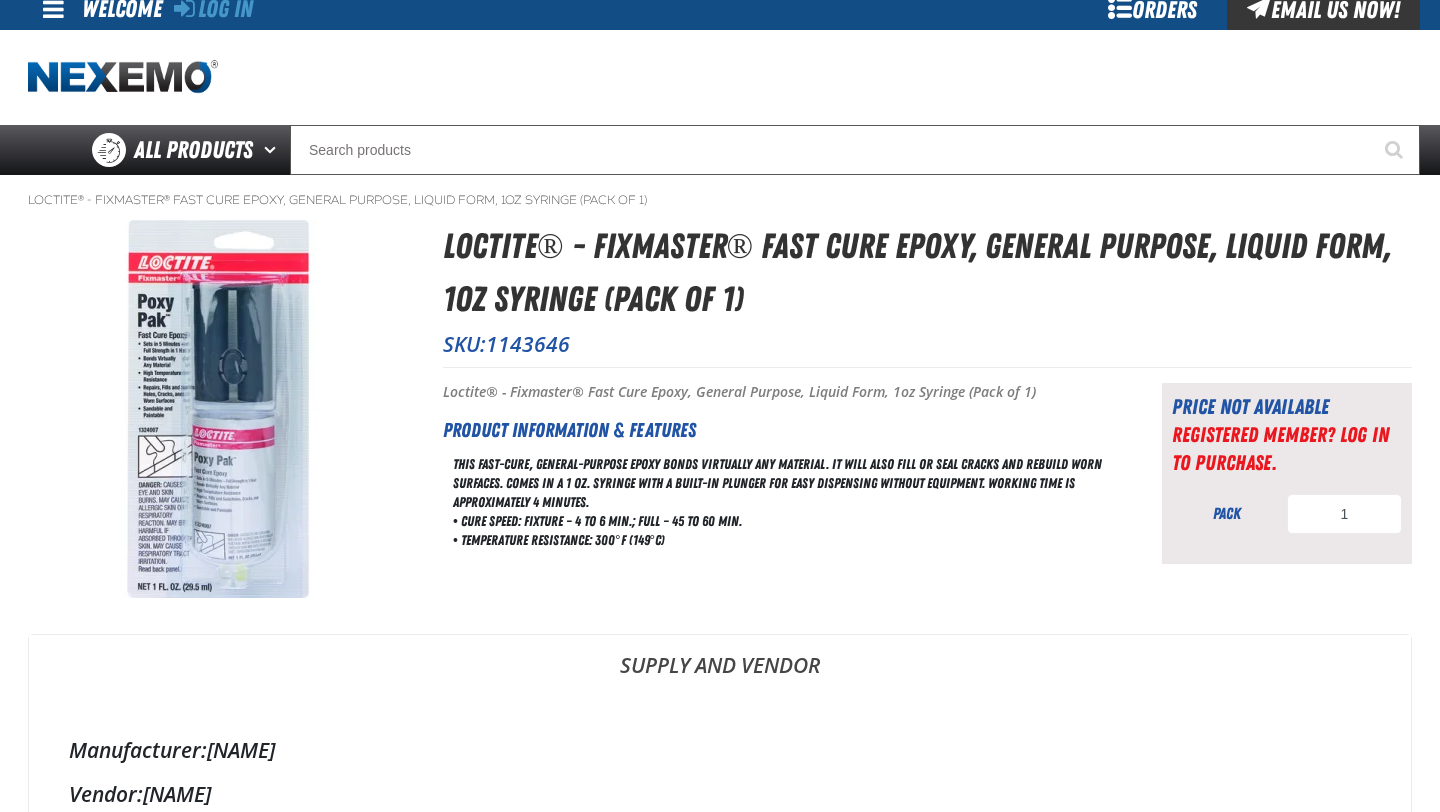scroll, scrollTop: 0, scrollLeft: 0, axis: both 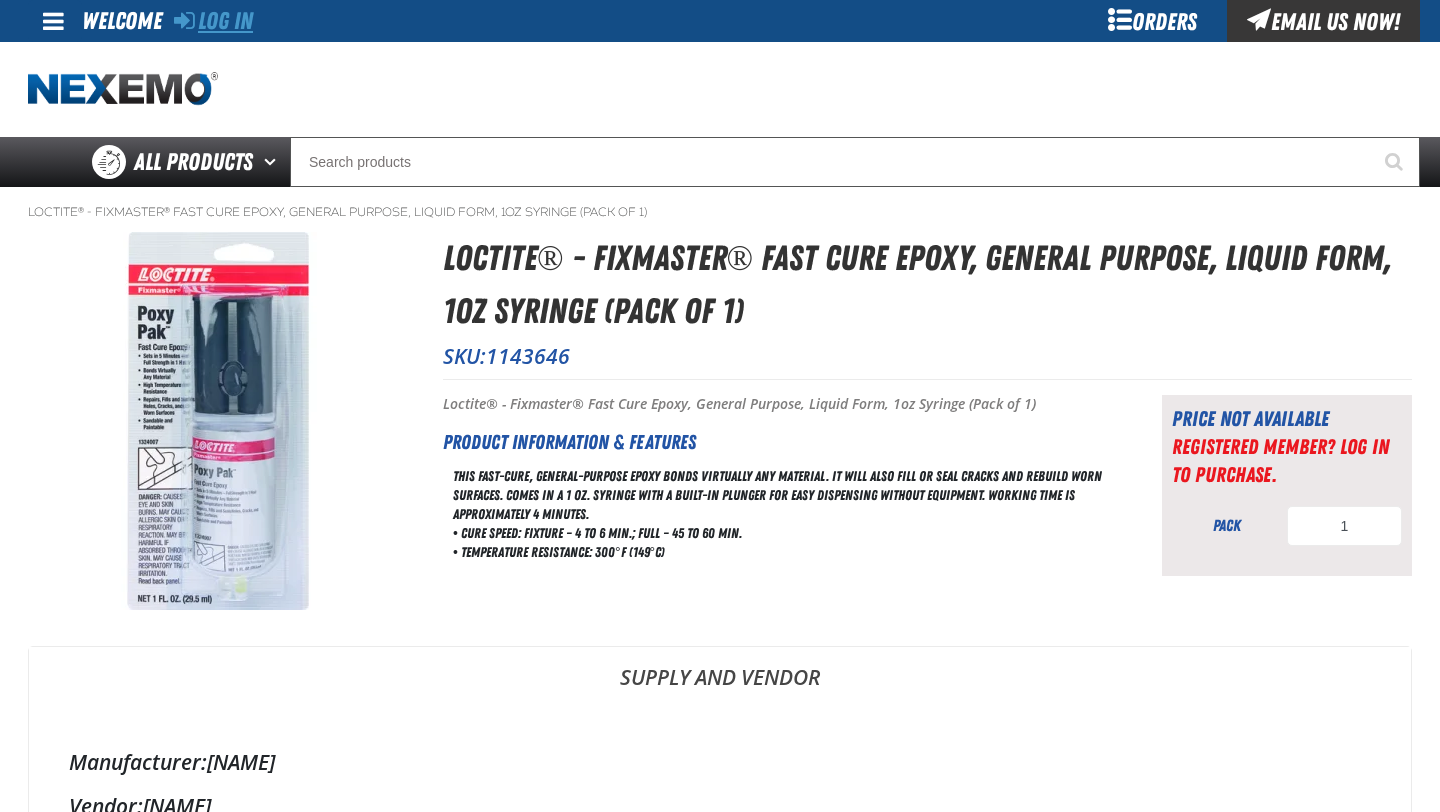 click on "Log In" at bounding box center [213, 21] 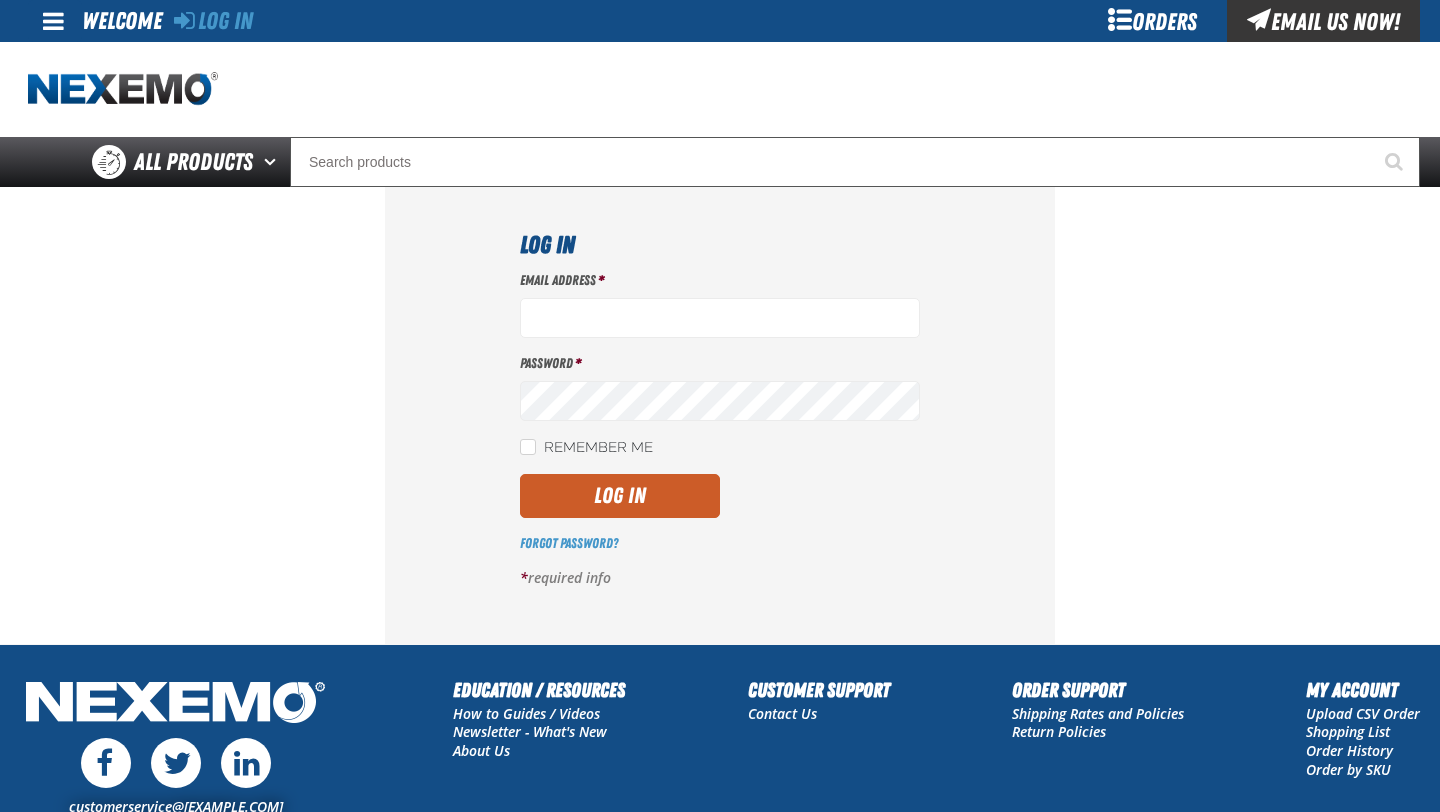 scroll, scrollTop: 0, scrollLeft: 0, axis: both 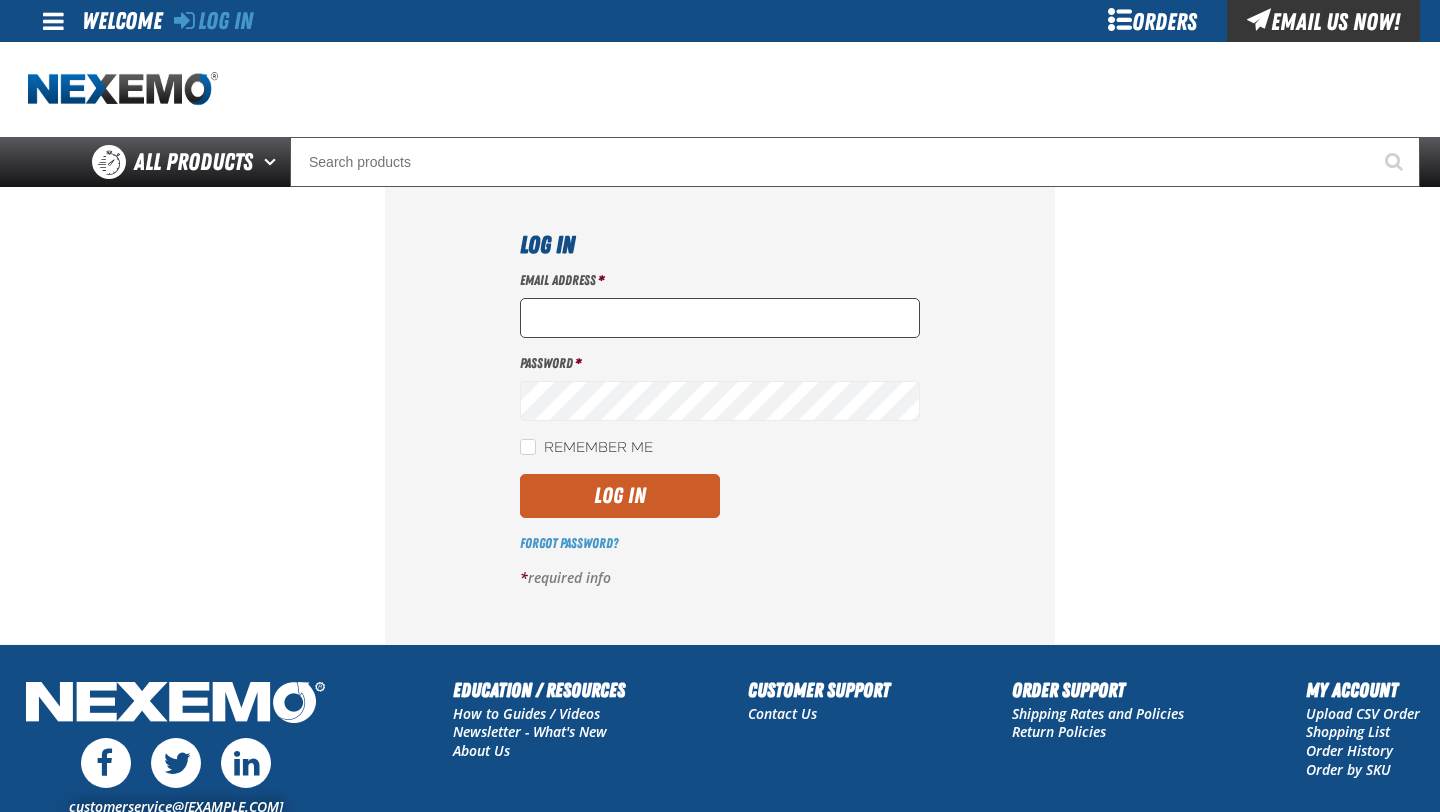 click on "Email Address *" at bounding box center [720, 318] 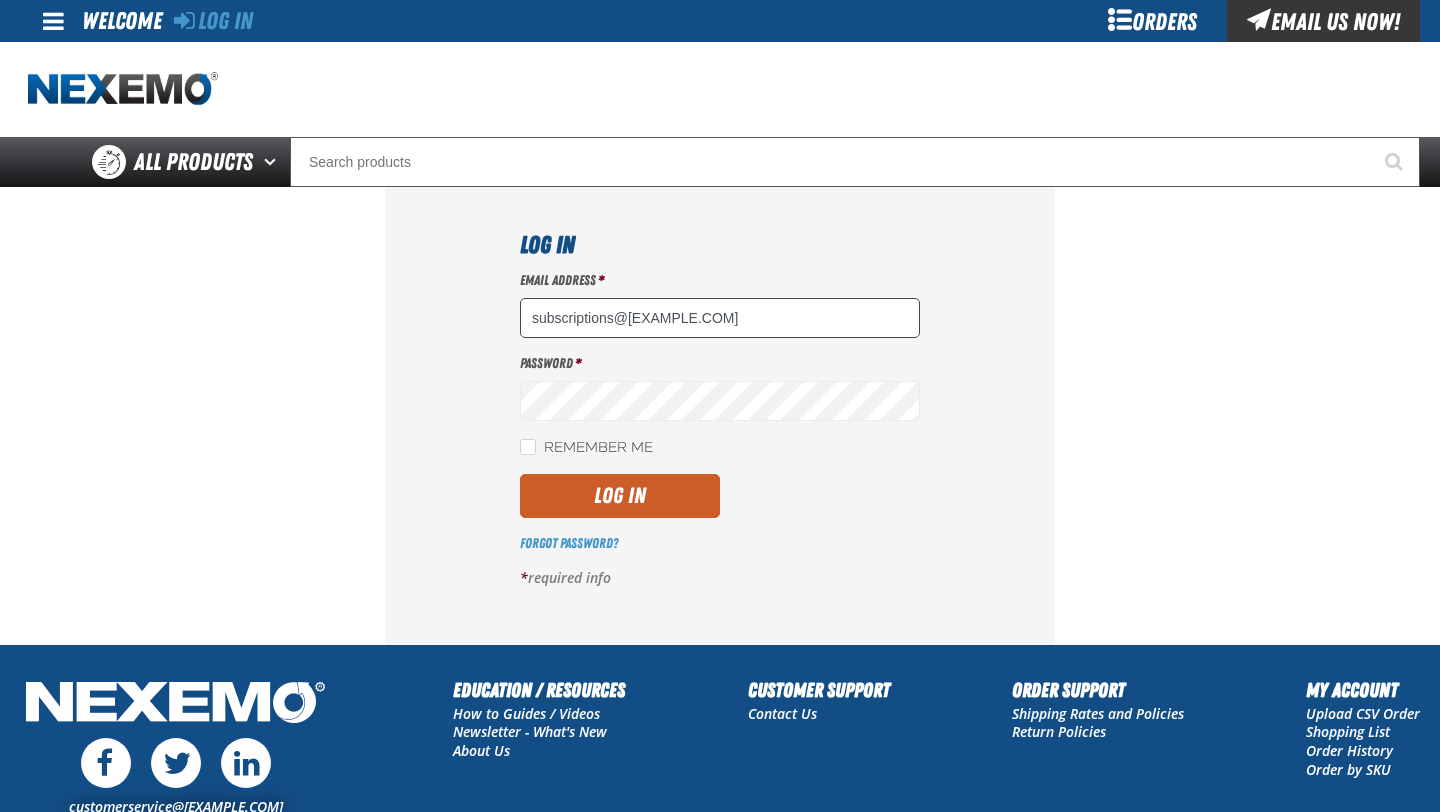 type on "subscriptions@[EXAMPLE.COM]" 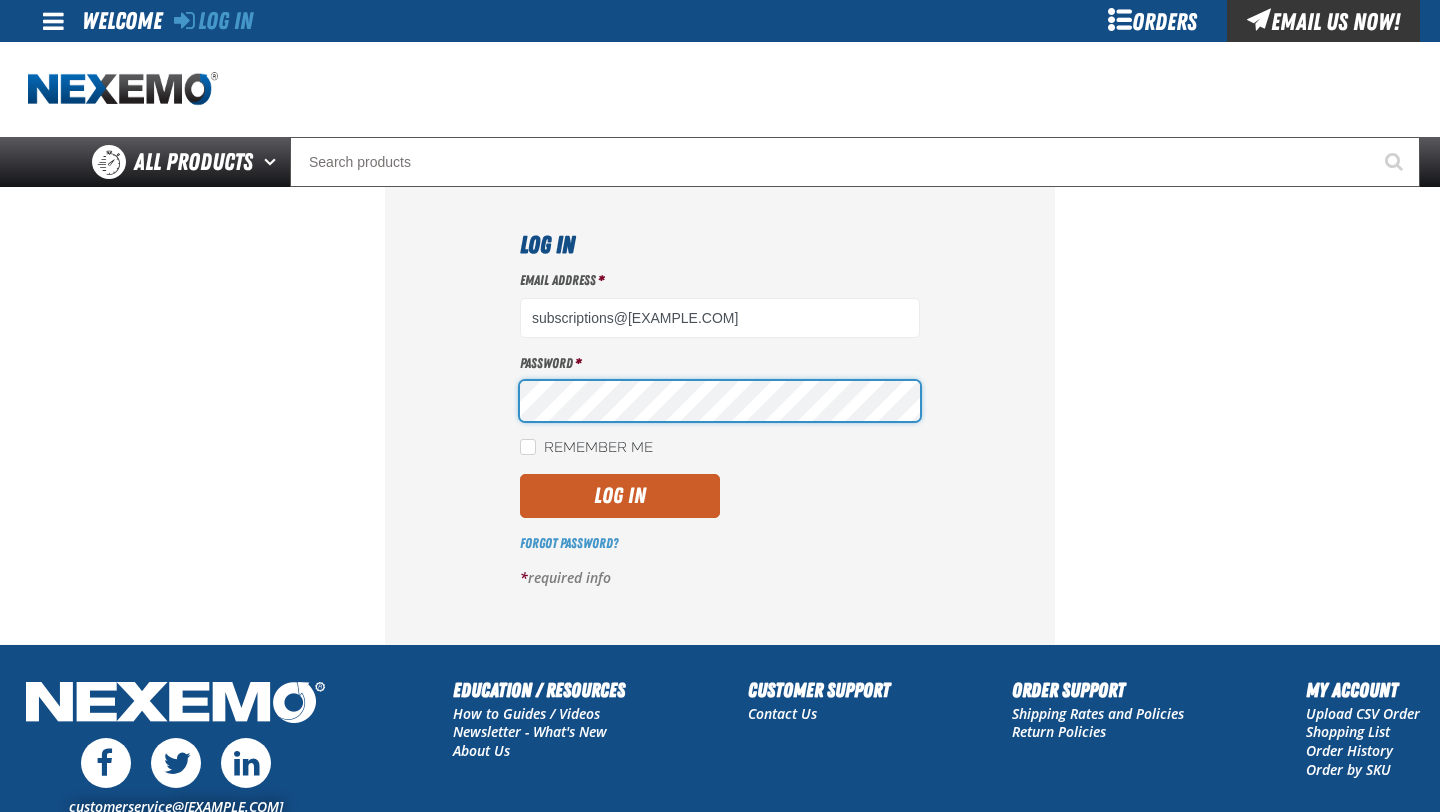 click at bounding box center [520, 298] 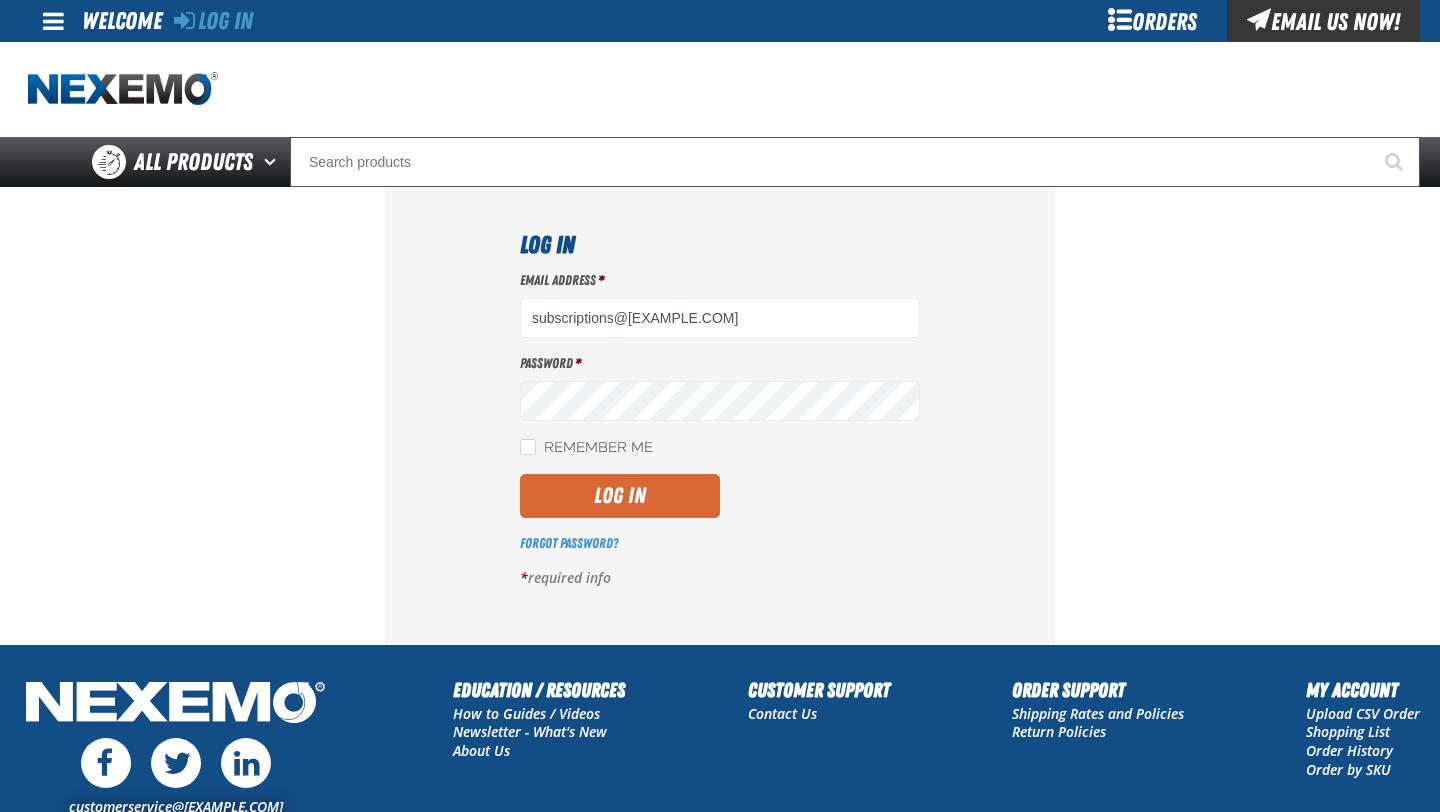 click on "Log In" at bounding box center (620, 496) 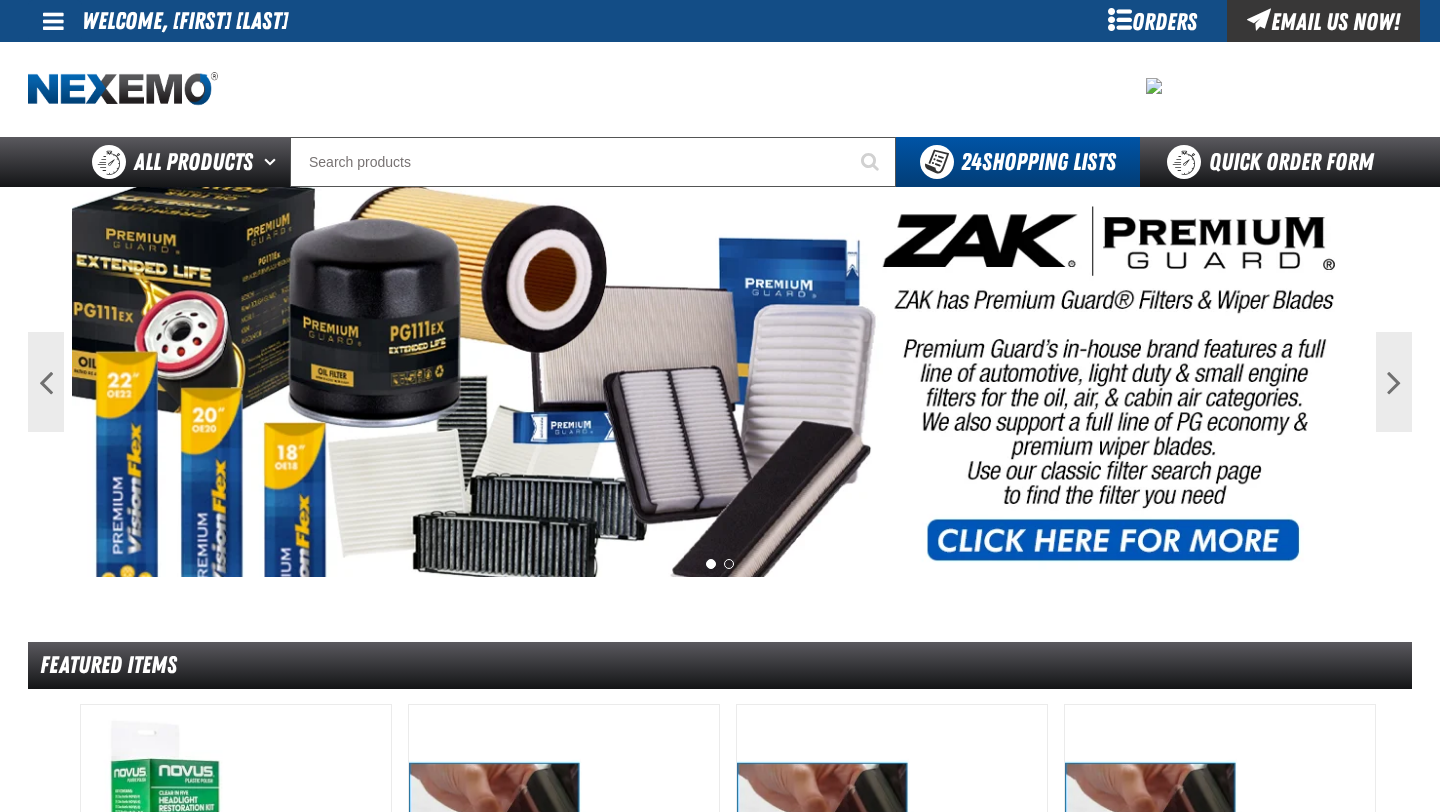 scroll, scrollTop: 0, scrollLeft: 0, axis: both 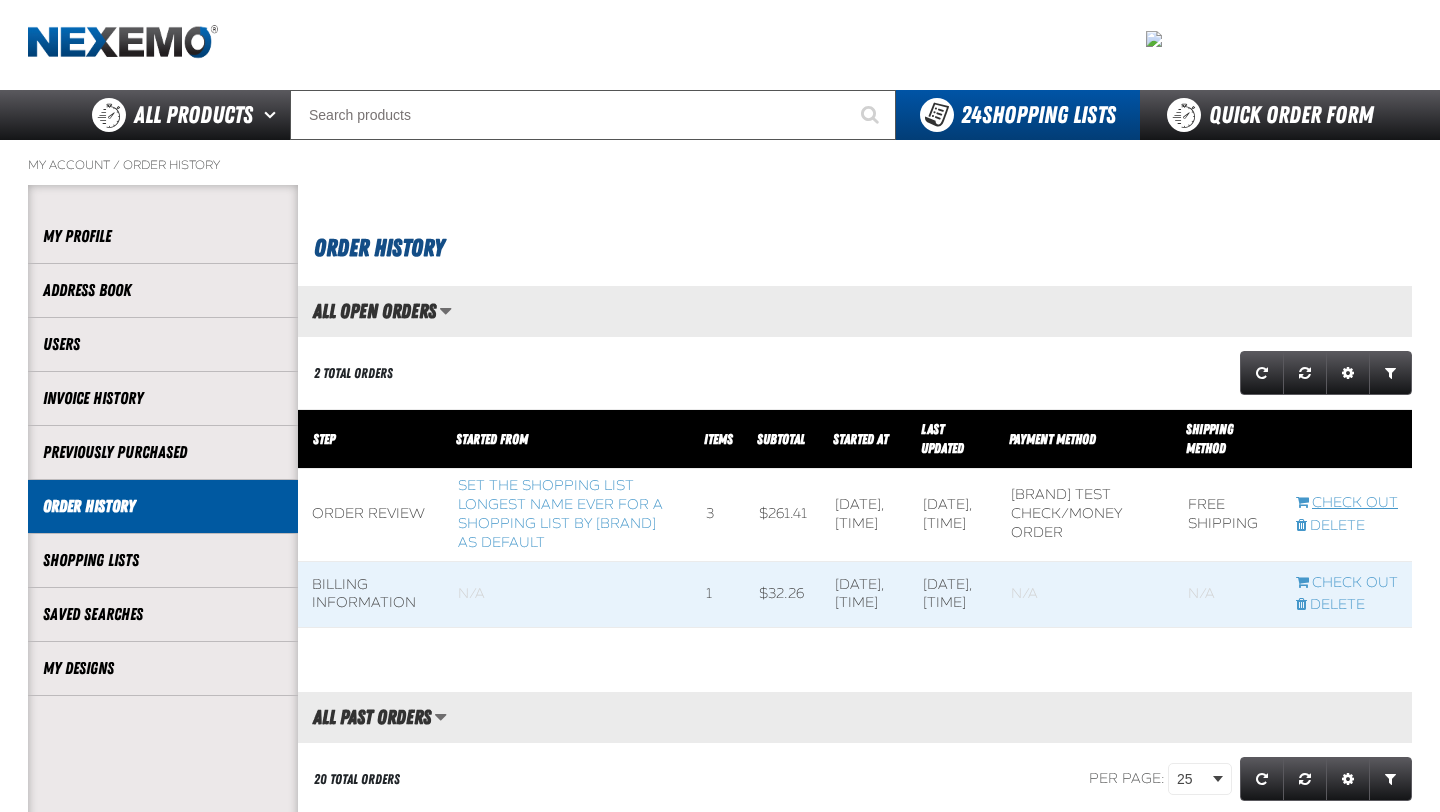 click on "Check Out" at bounding box center [1347, 503] 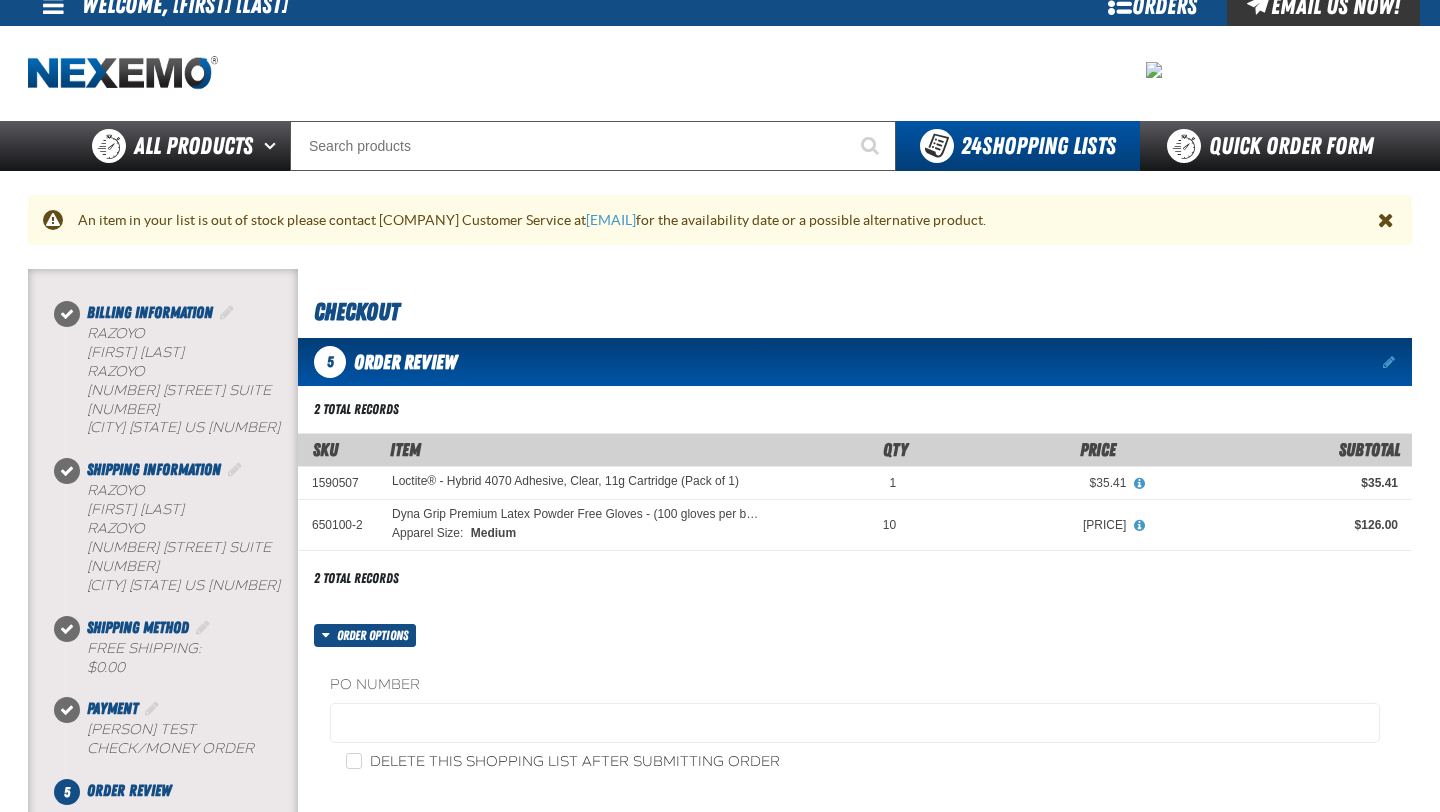 scroll, scrollTop: 0, scrollLeft: 0, axis: both 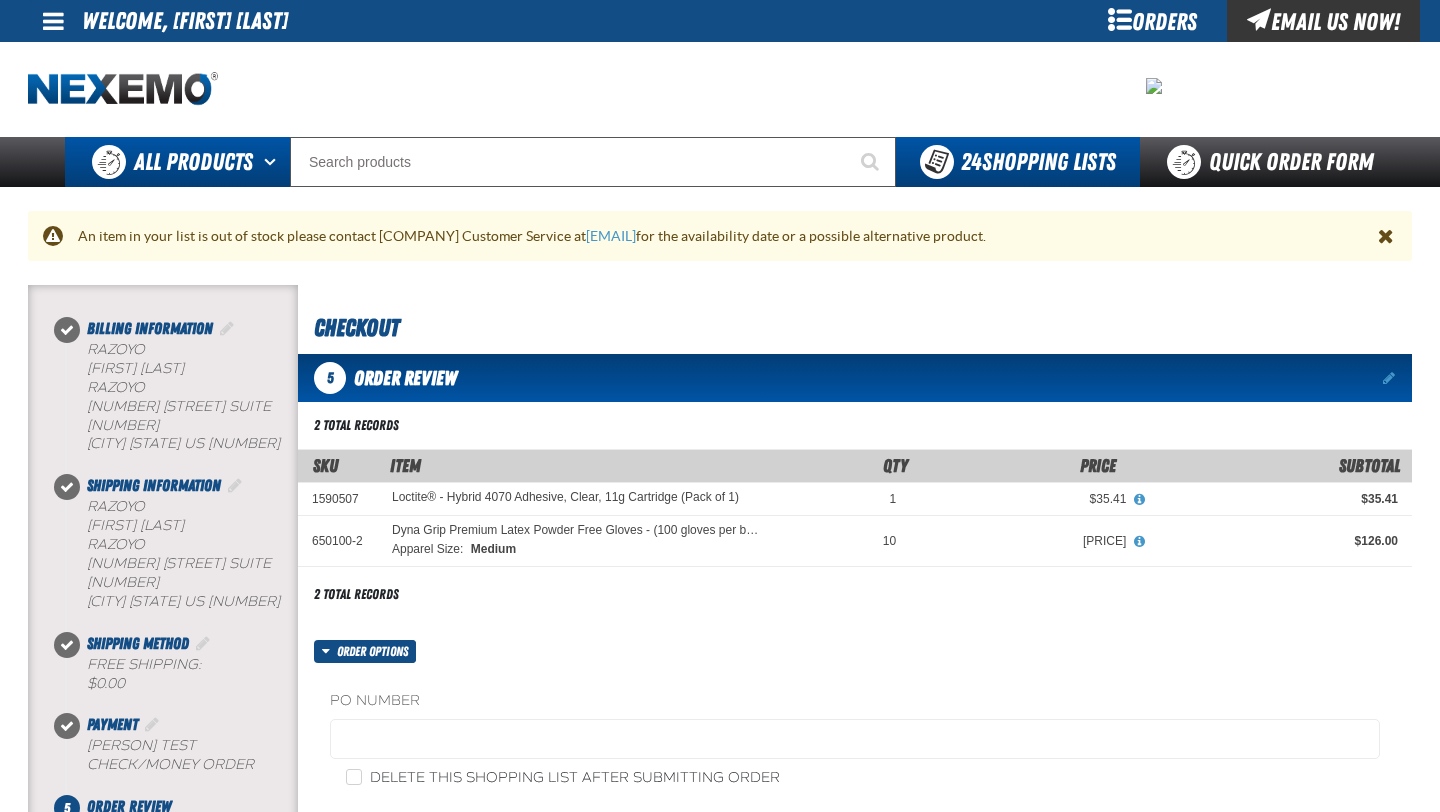 click on "All Products" at bounding box center [193, 162] 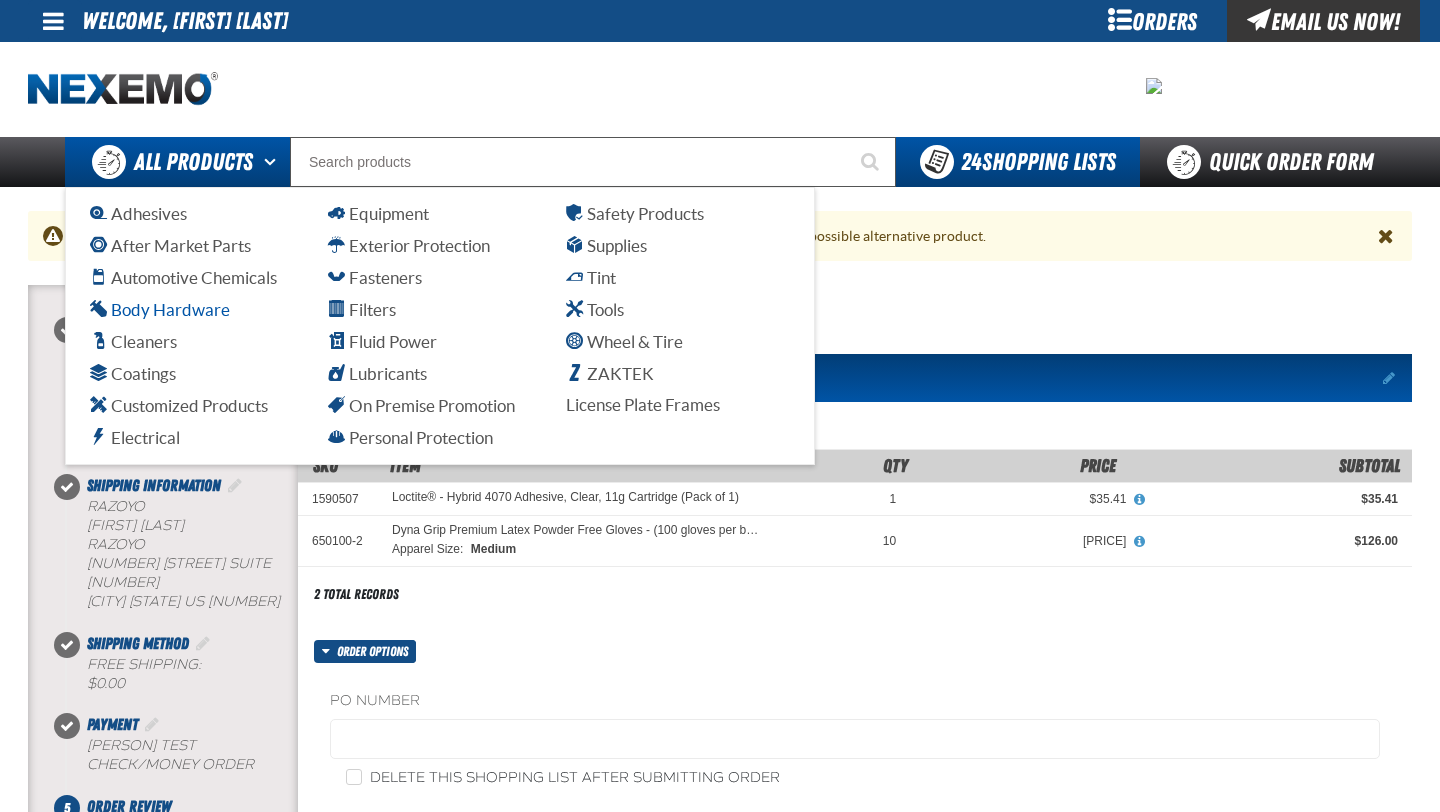 click on "Body Hardware" at bounding box center (160, 309) 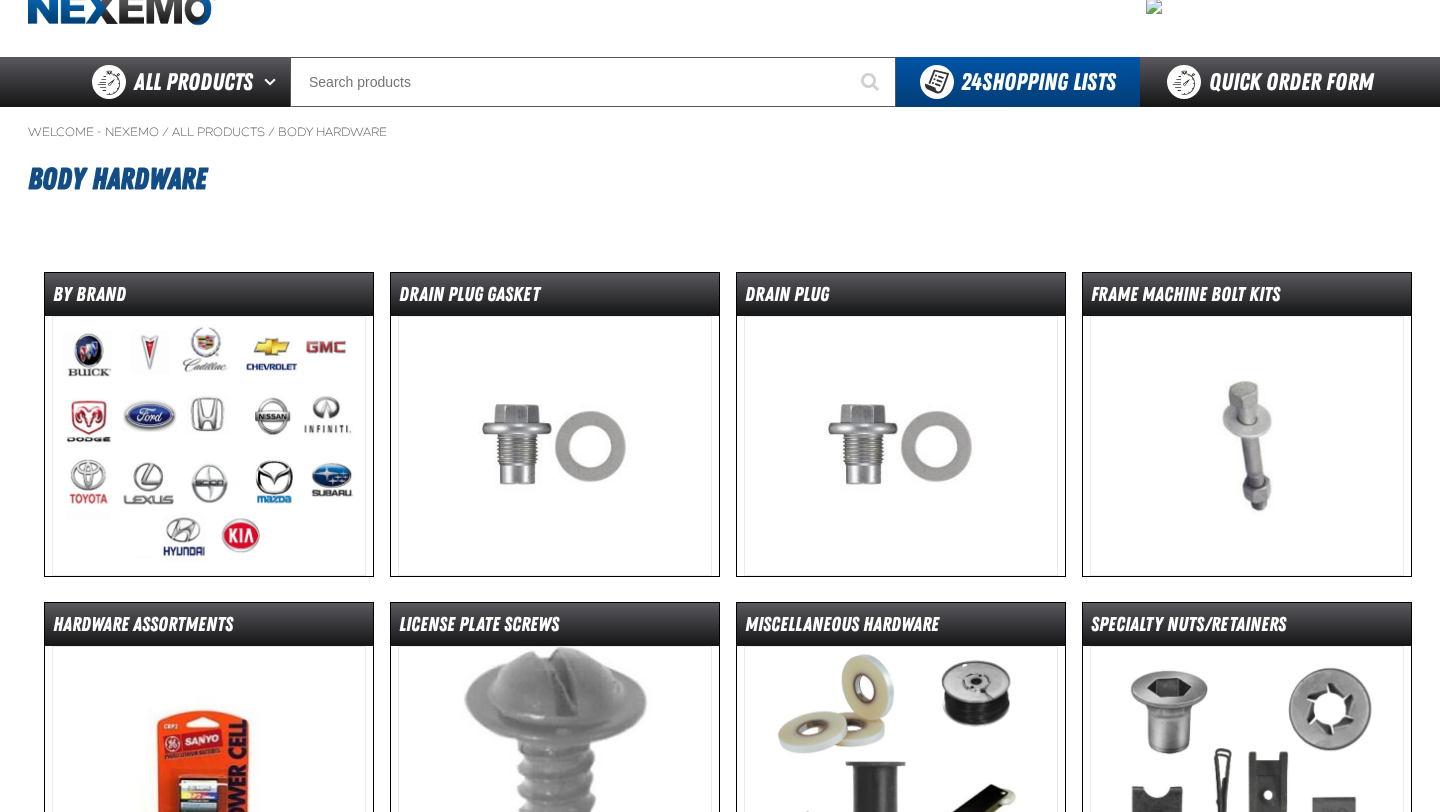 scroll, scrollTop: 95, scrollLeft: 0, axis: vertical 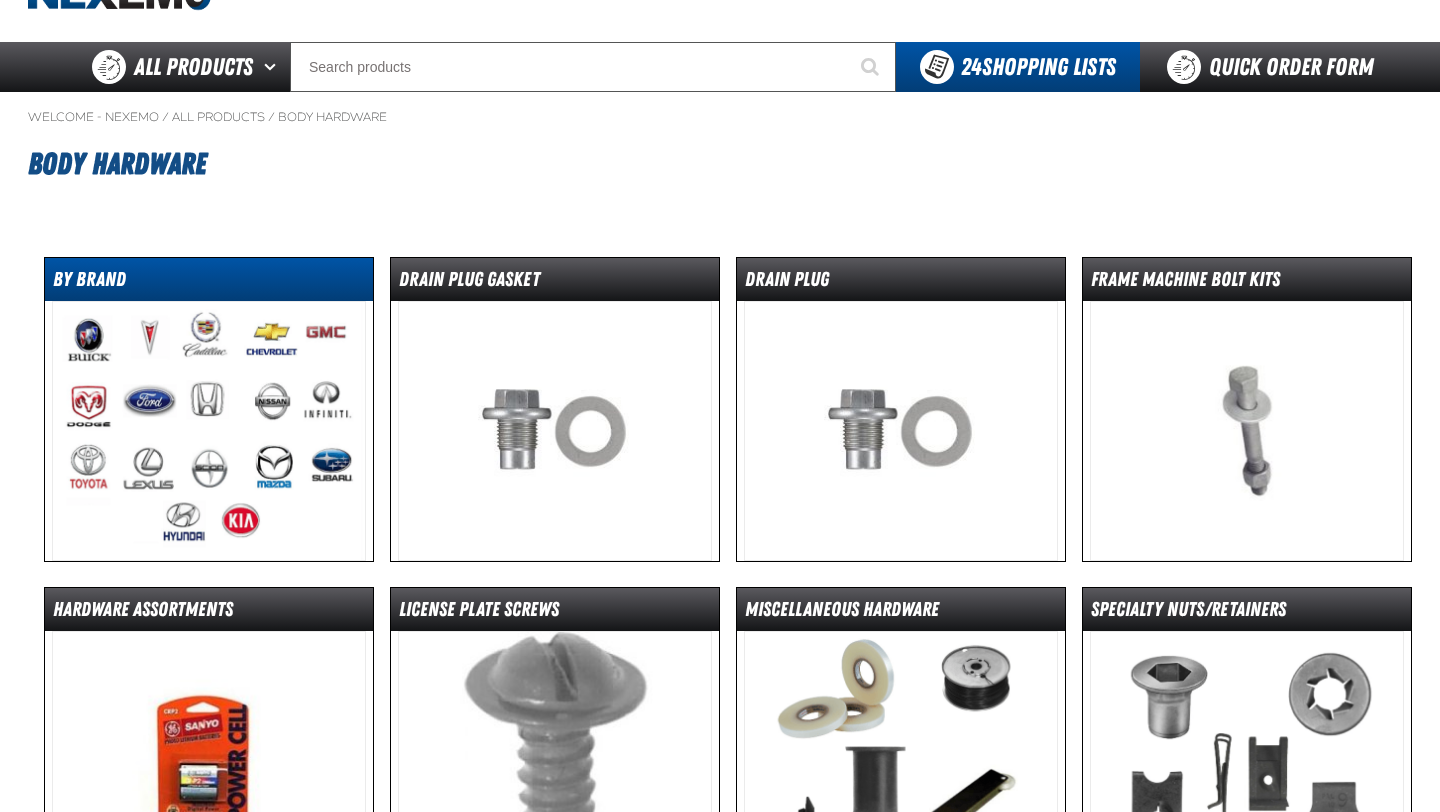 click on "By Brand" at bounding box center [209, 283] 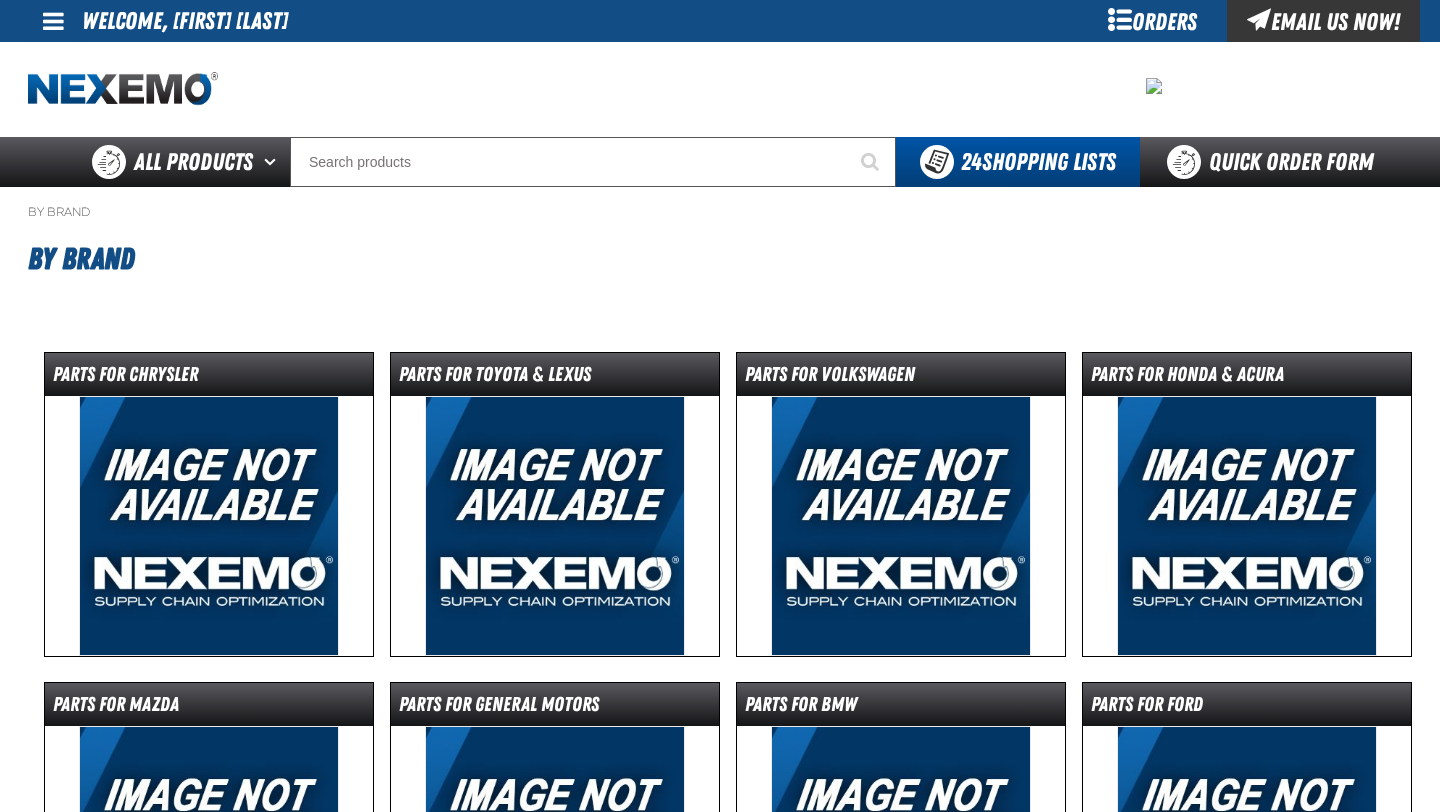scroll, scrollTop: 0, scrollLeft: 0, axis: both 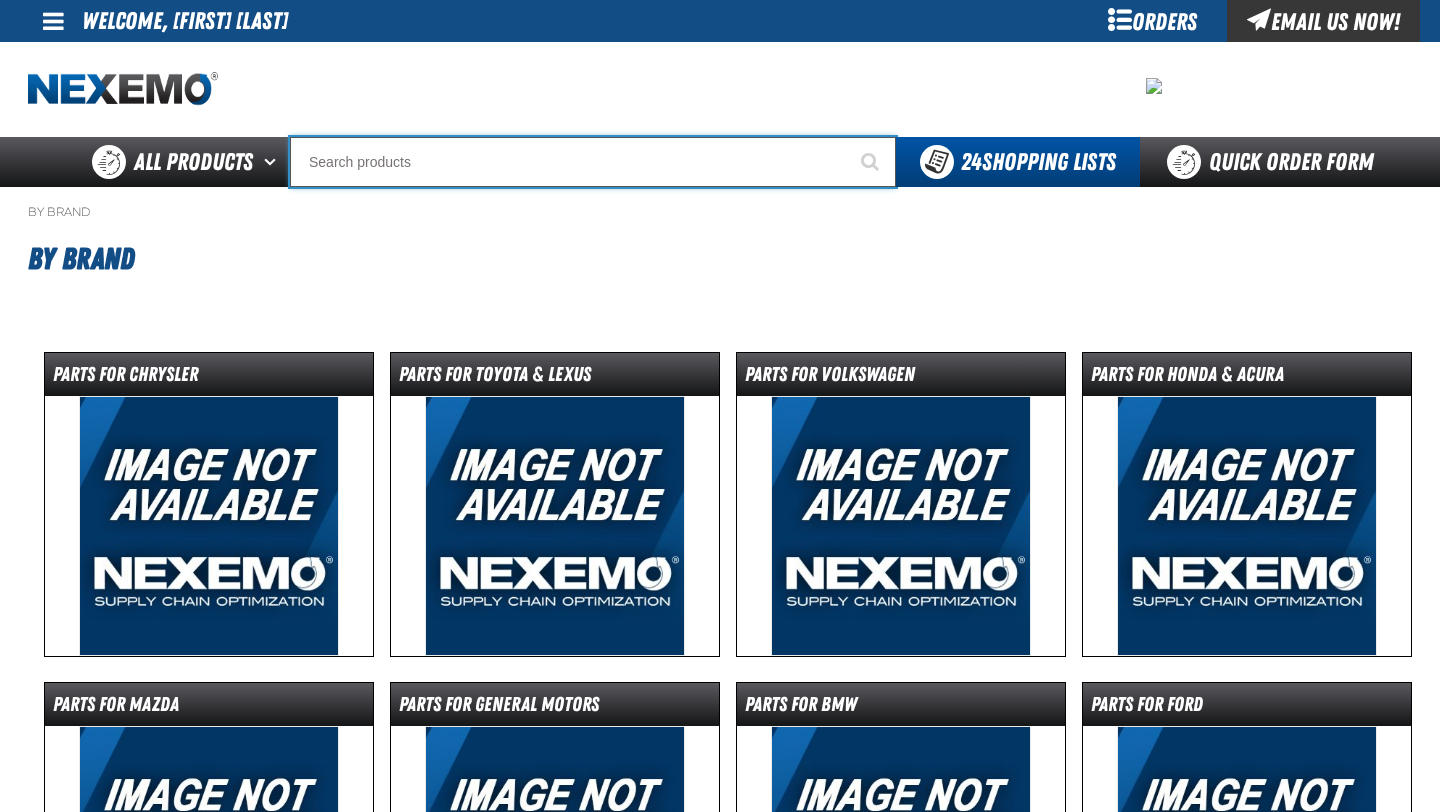 click at bounding box center [593, 162] 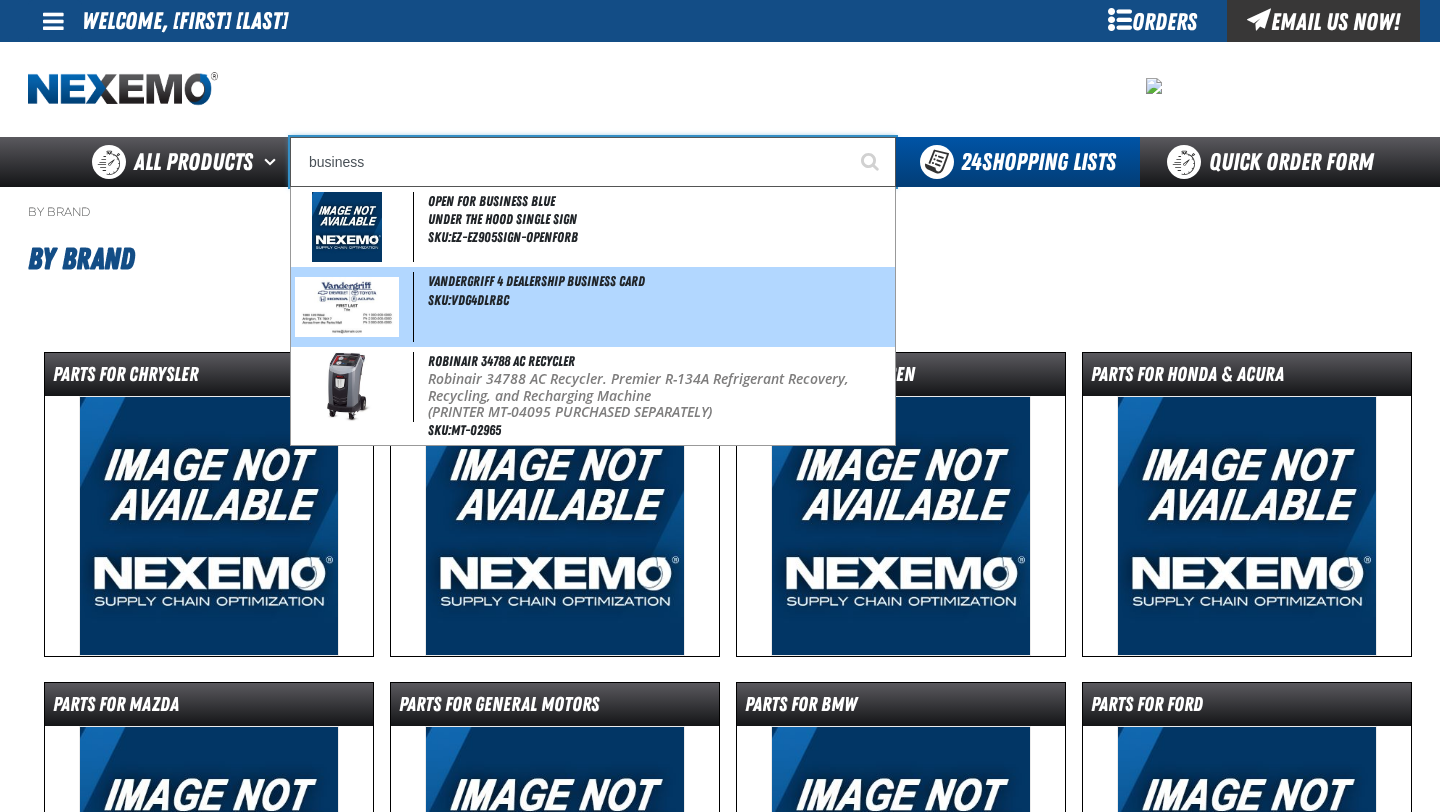 click on "Vandergriff 4 Dealership Business Card SKU:VDG4DLRBC" at bounding box center (593, 307) 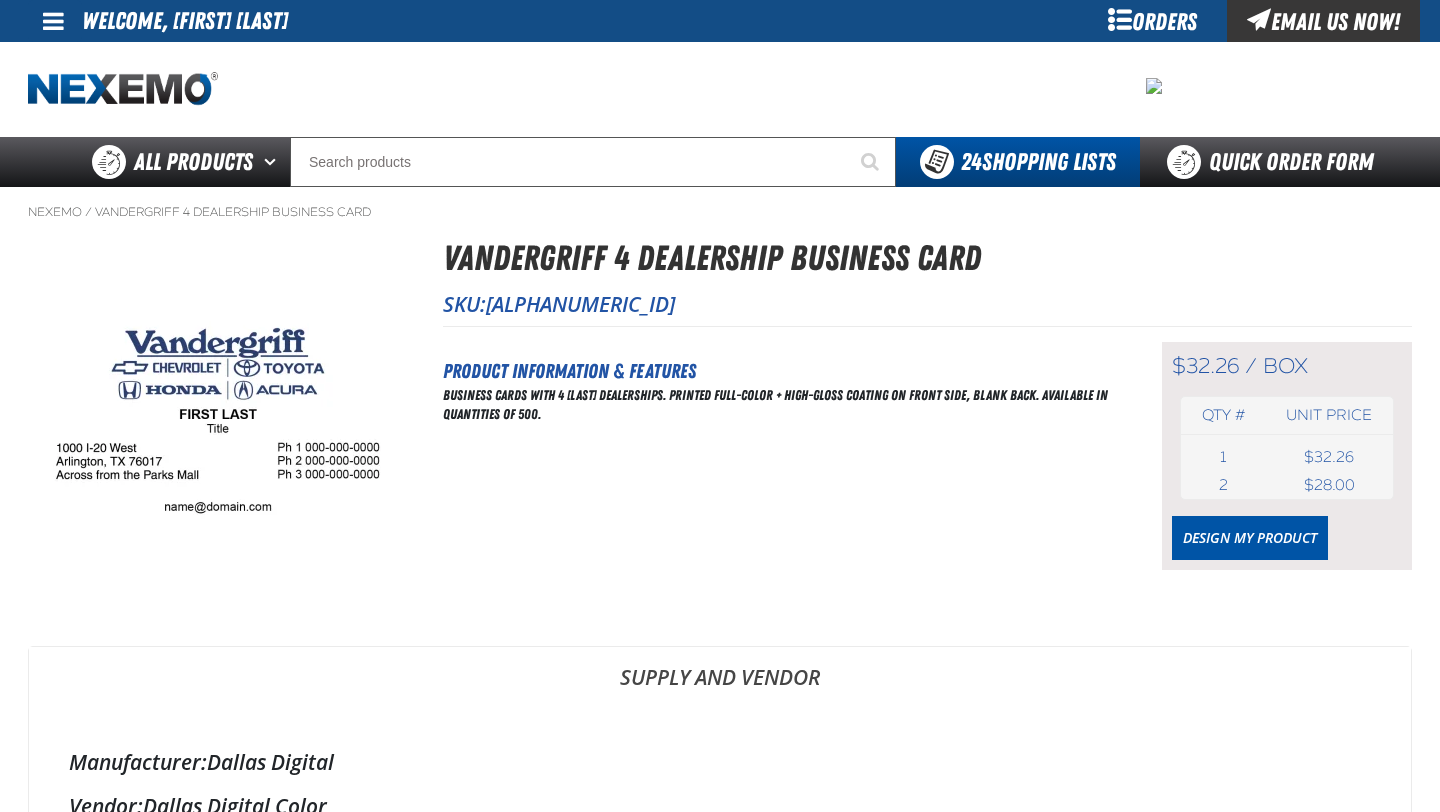 scroll, scrollTop: 0, scrollLeft: 0, axis: both 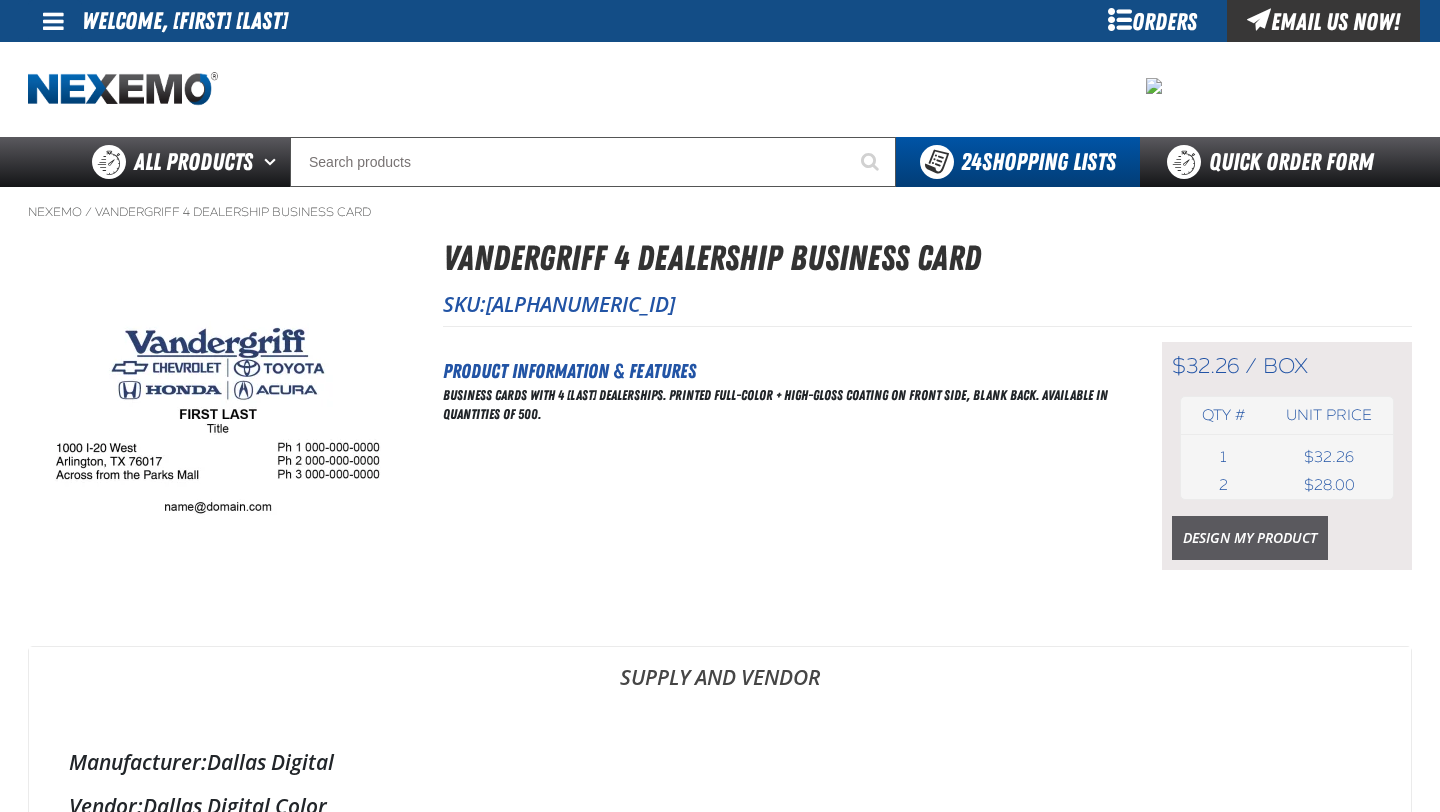 click on "Design My Product" at bounding box center (1250, 538) 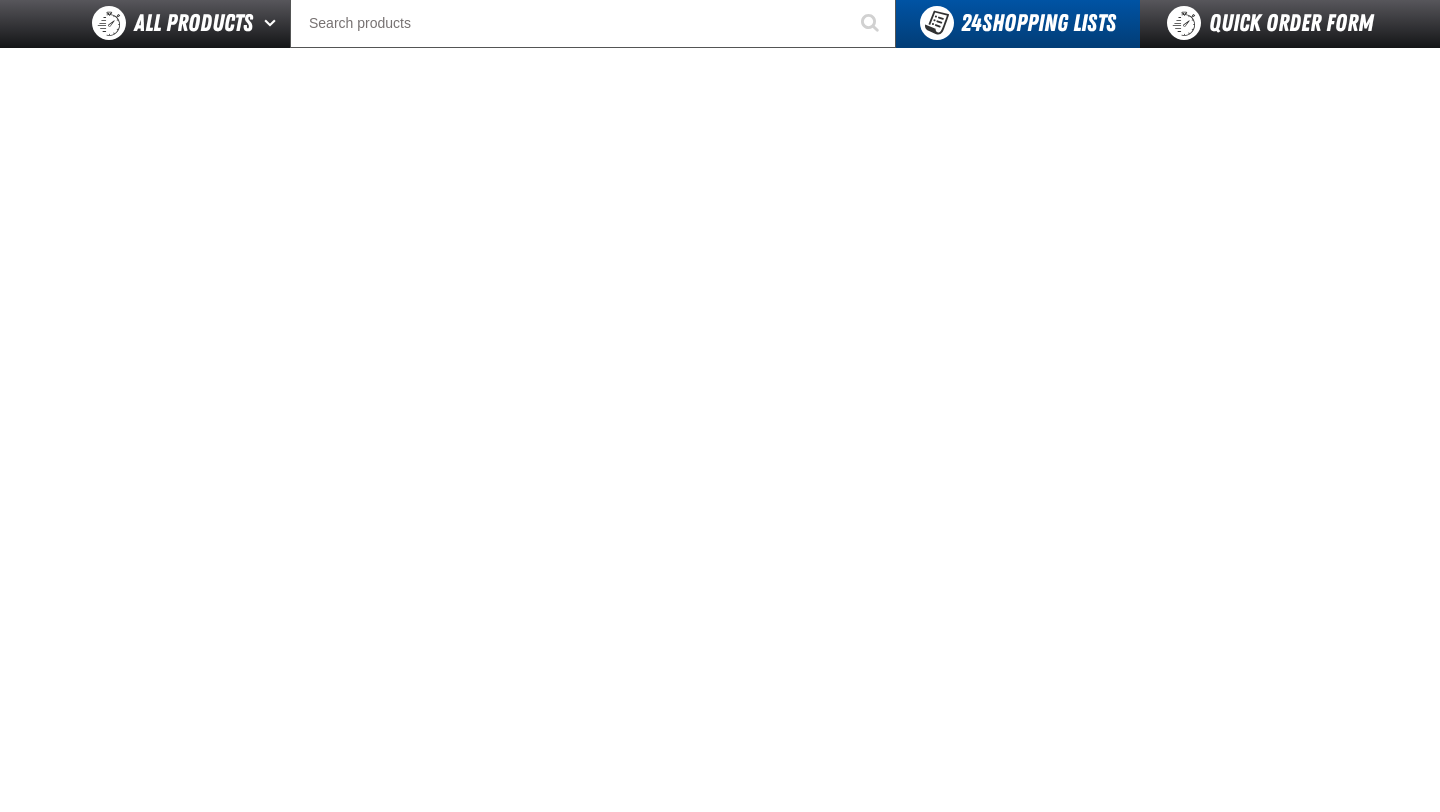 scroll, scrollTop: 0, scrollLeft: 0, axis: both 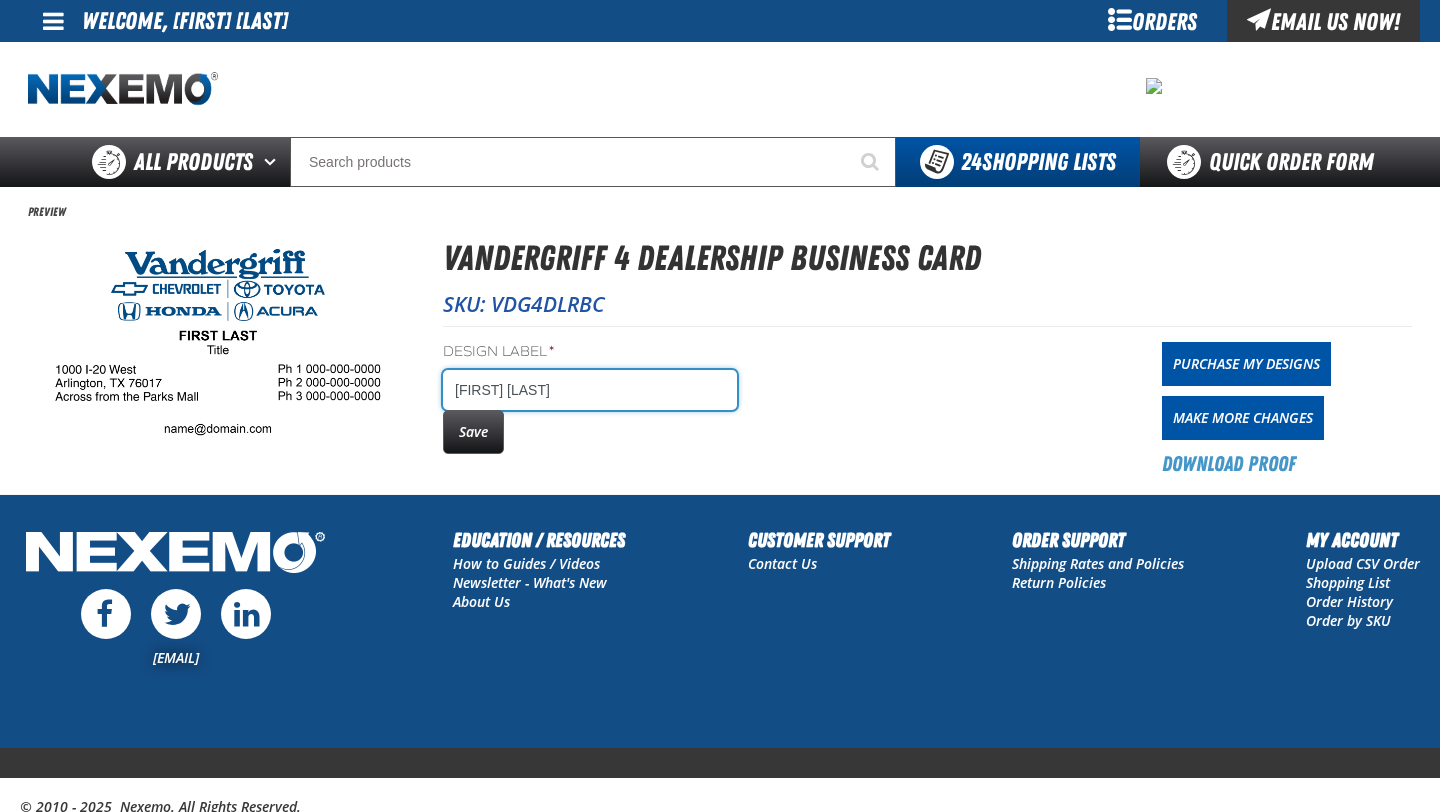 click on "[FIRST] [LAST]" at bounding box center [590, 390] 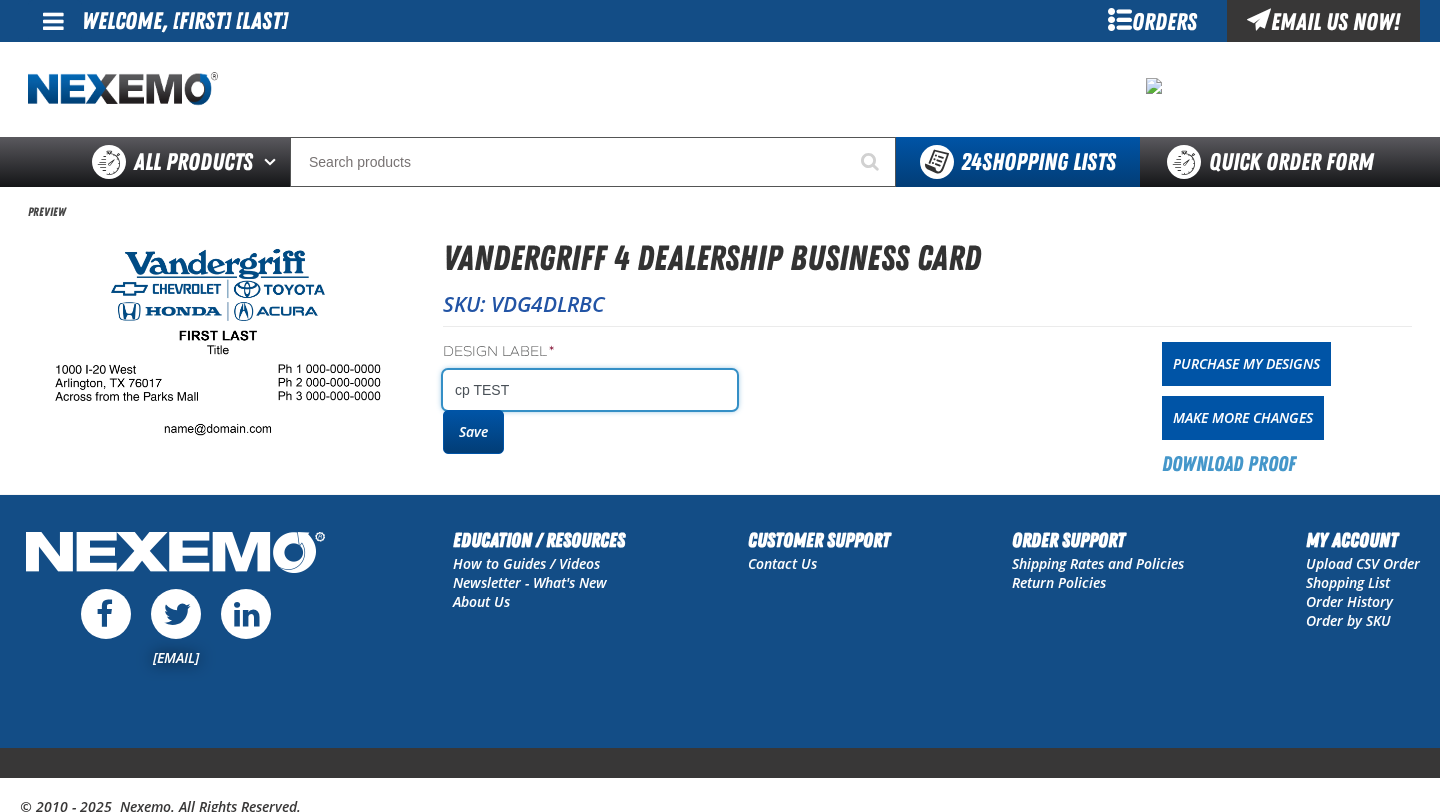 type on "cp TEST" 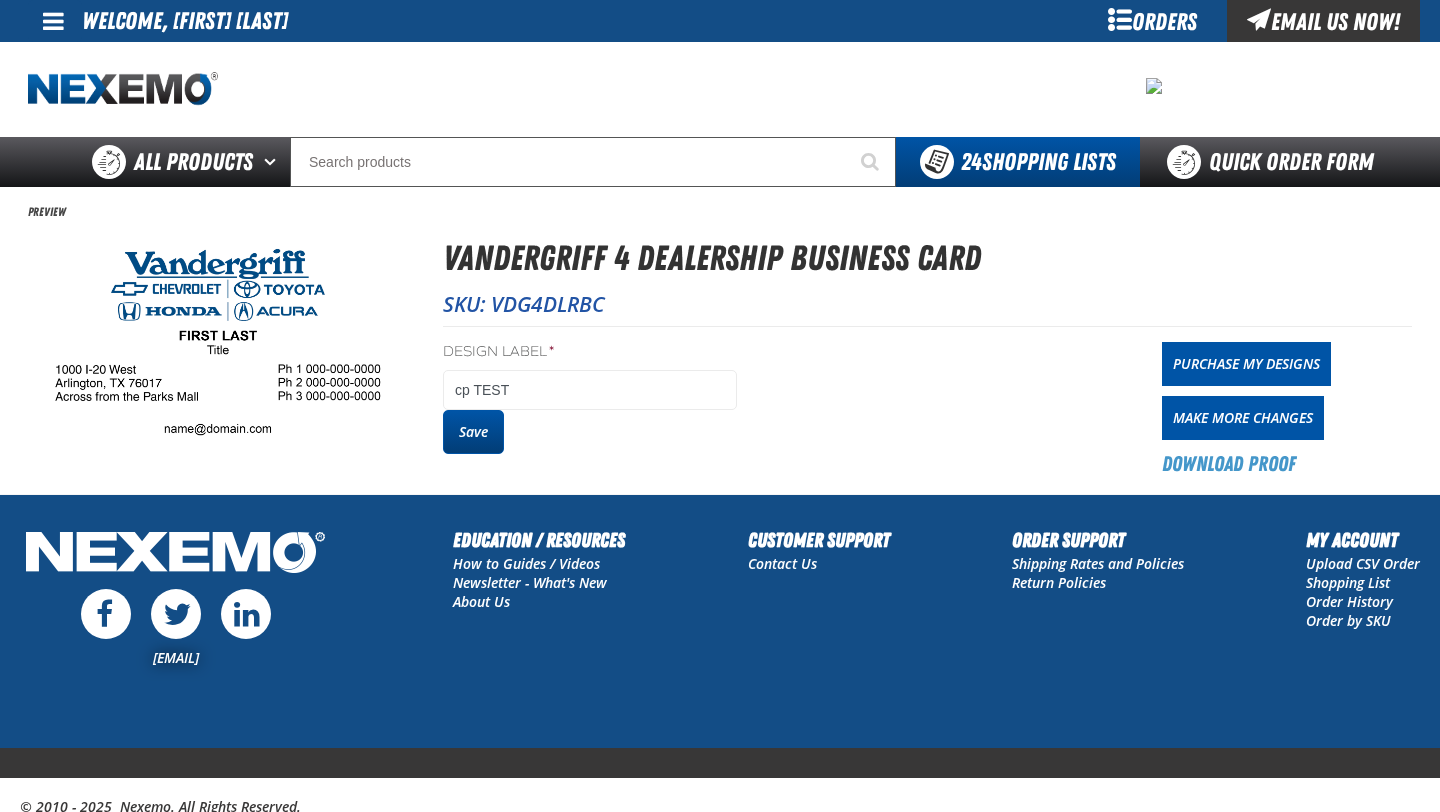click on "Save" at bounding box center (473, 432) 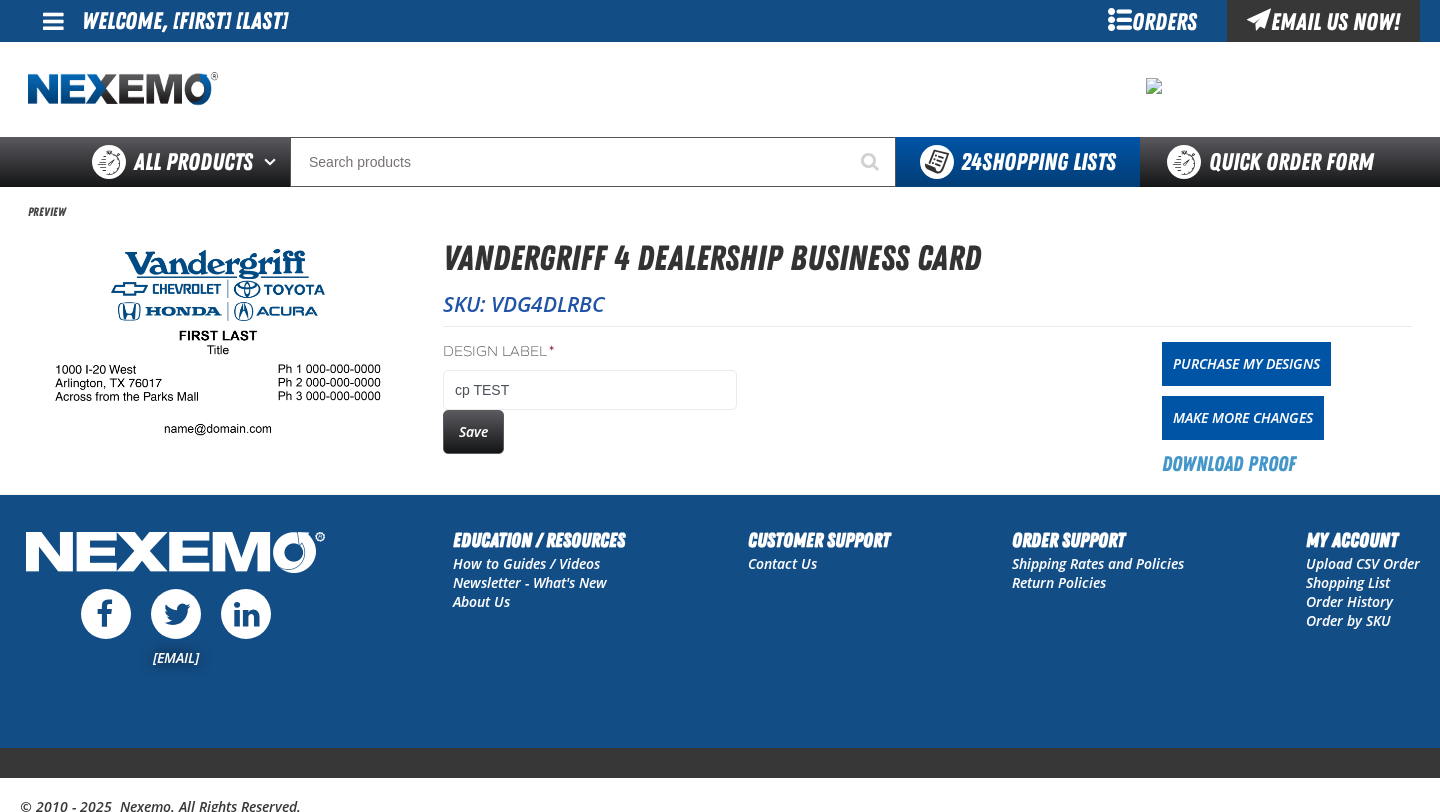 scroll, scrollTop: 0, scrollLeft: 0, axis: both 